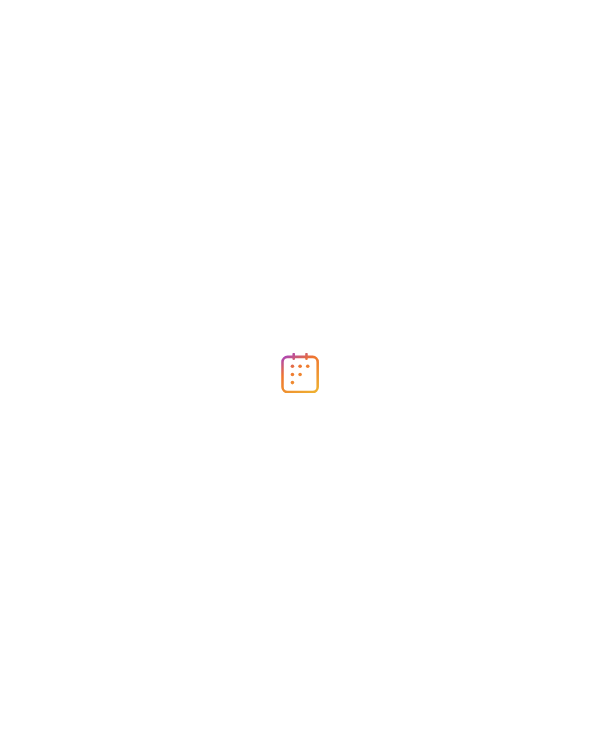 scroll, scrollTop: 0, scrollLeft: 0, axis: both 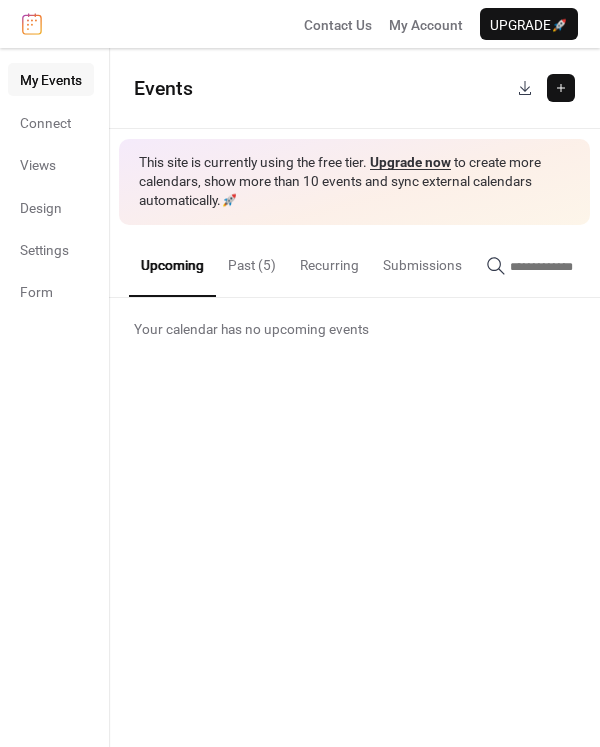 click on "Upcoming" at bounding box center (172, 261) 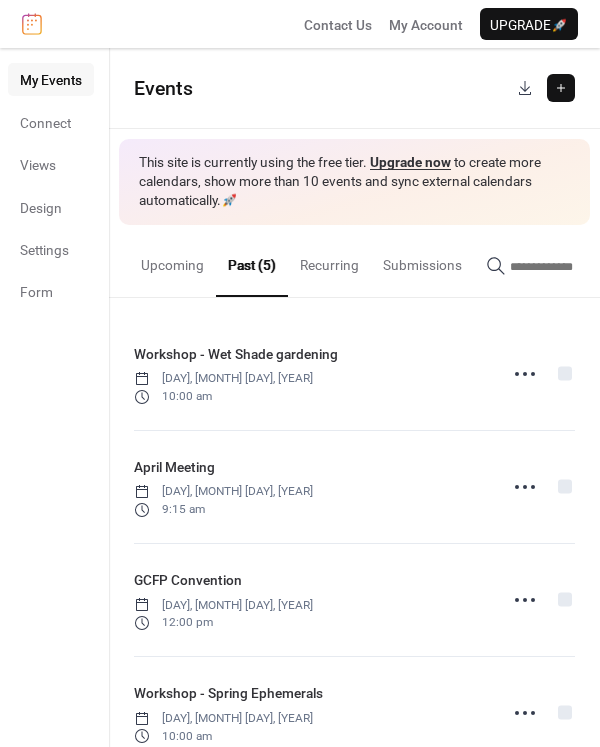 click on "Upcoming" at bounding box center [172, 260] 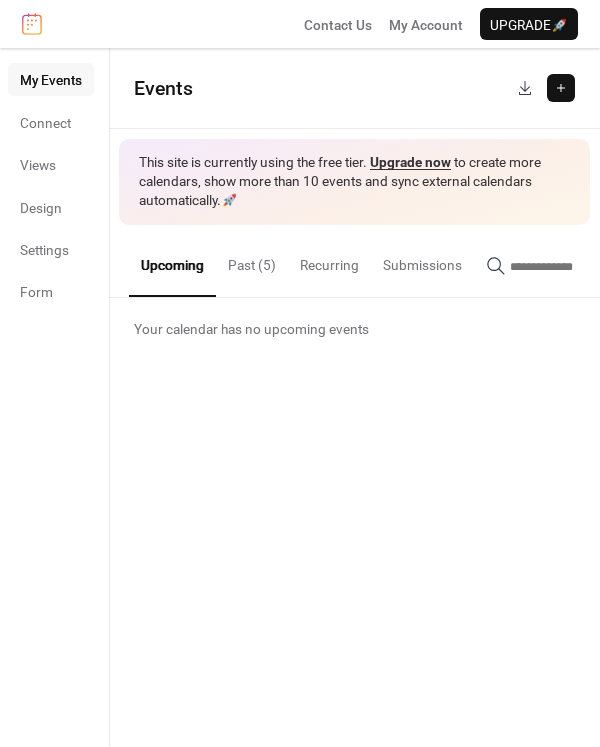 click on "Events This site is currently using the free tier.   Upgrade now   to create more calendars, show more than 10 events and sync external calendars automatically. 🚀 Upcoming Past (5) Recurring Submissions Your calendar has no upcoming events Workshop - Wet Shade gardening Monday, April 28, 2025 10:00 am April Meeting Tuesday, April 8, 2025 9:15 am GCFP Convention Sunday, April 6, 2025 12:00 pm Workshop - Spring Ephemerals Monday, March 31, 2025 10:00 am March meeting Tuesday, March 11, 2025 9:15 am Cancel" at bounding box center [354, 397] 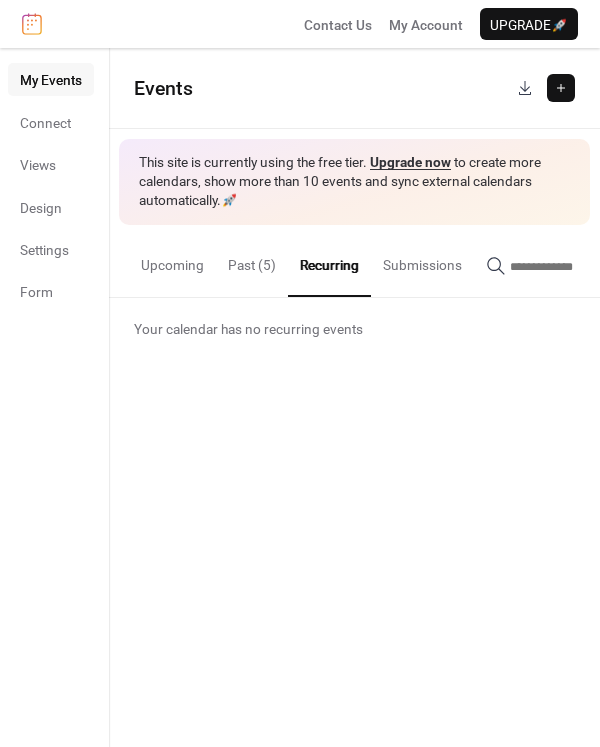 click on "Submissions" at bounding box center (422, 260) 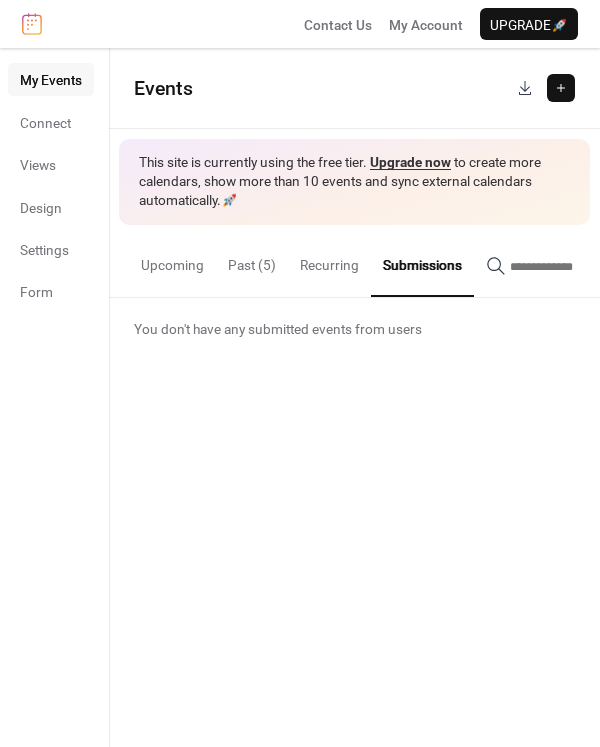 click at bounding box center (570, 267) 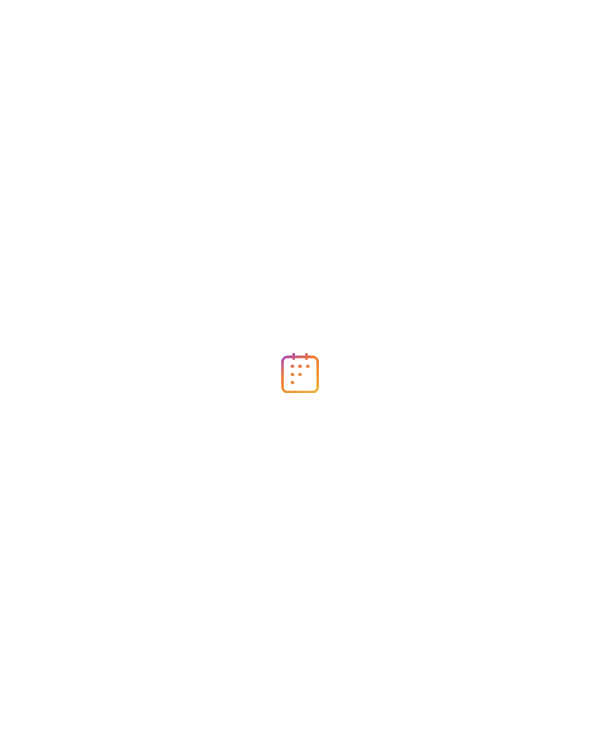 scroll, scrollTop: 0, scrollLeft: 0, axis: both 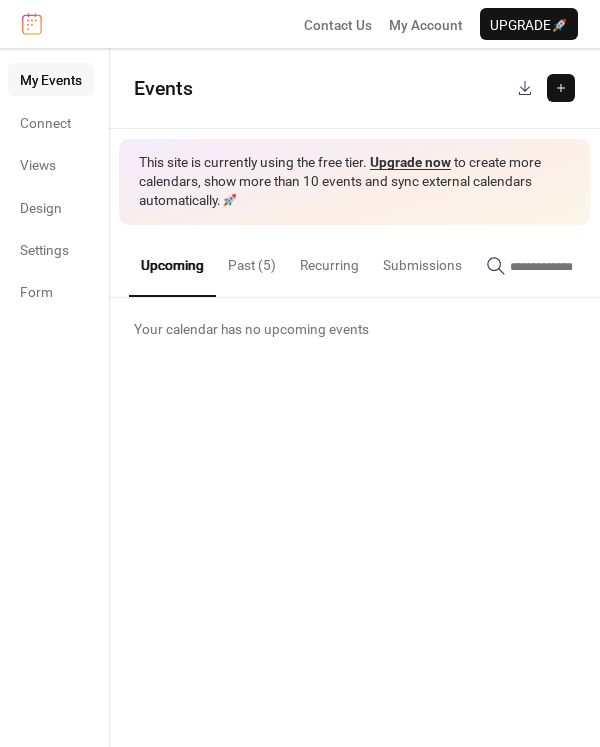 click on "Upcoming" at bounding box center (172, 261) 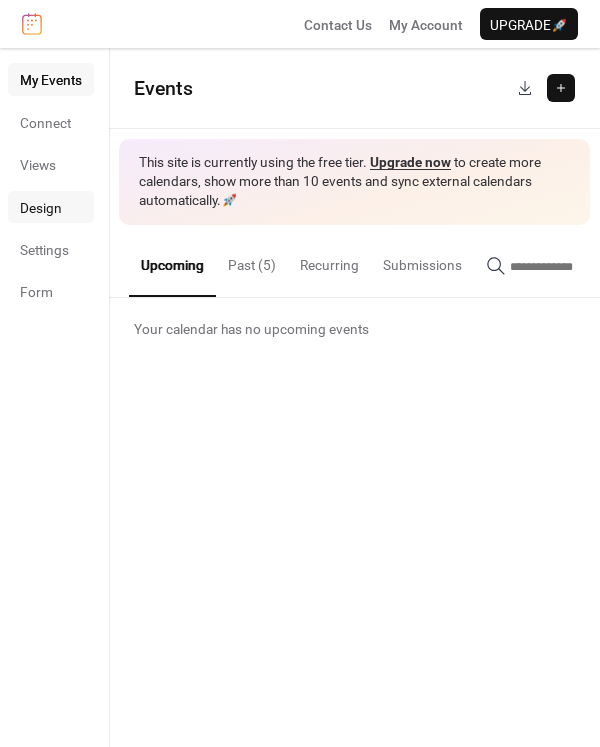 click on "Design" at bounding box center (41, 208) 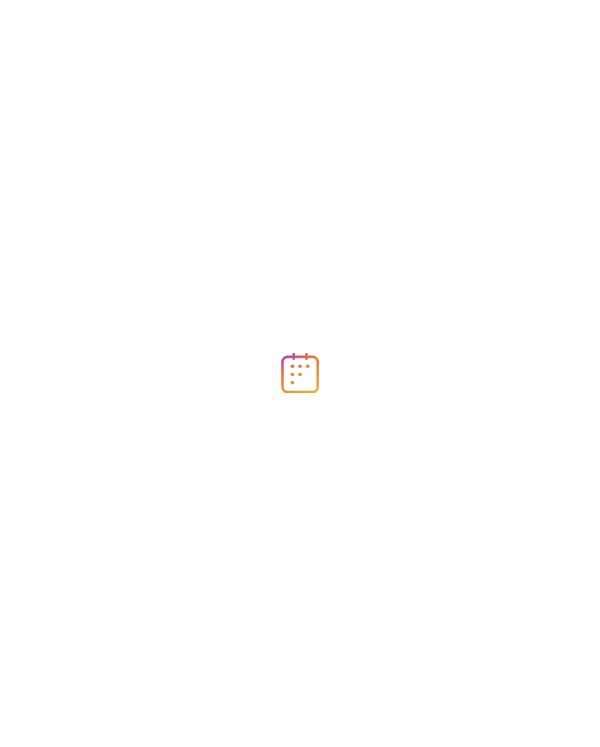 scroll, scrollTop: 0, scrollLeft: 0, axis: both 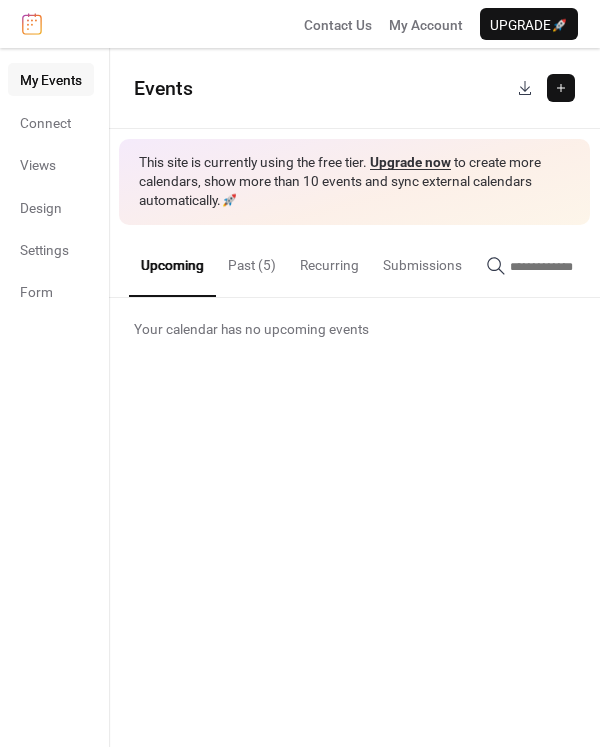 click on "Past (5)" at bounding box center (252, 260) 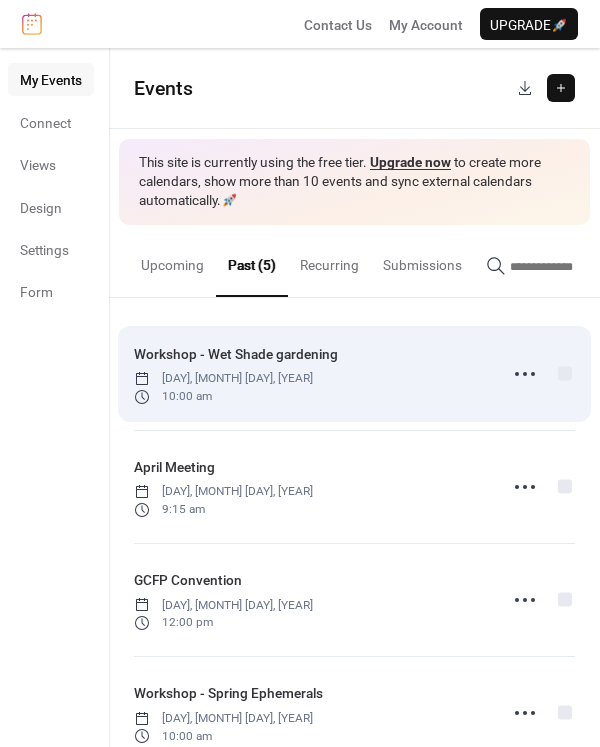 click on "Workshop - Wet Shade gardening Monday, April 28, 2025 10:00 am" at bounding box center (309, 374) 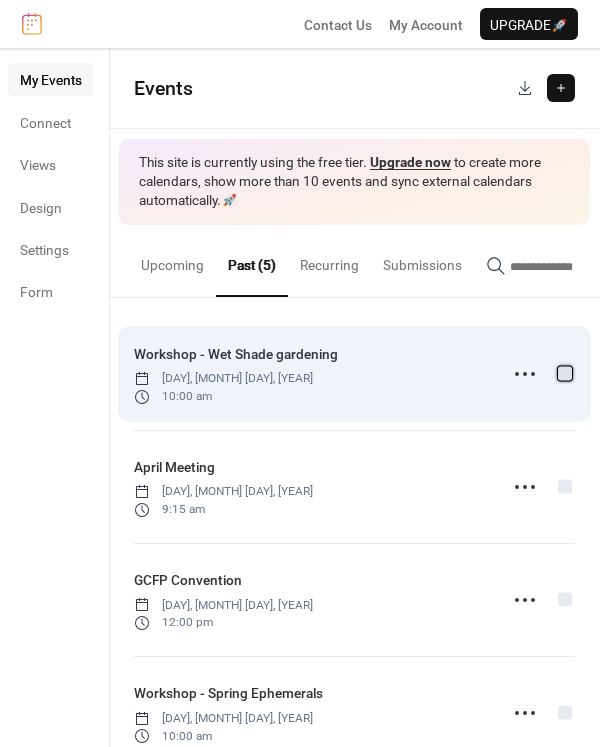 click at bounding box center (565, 373) 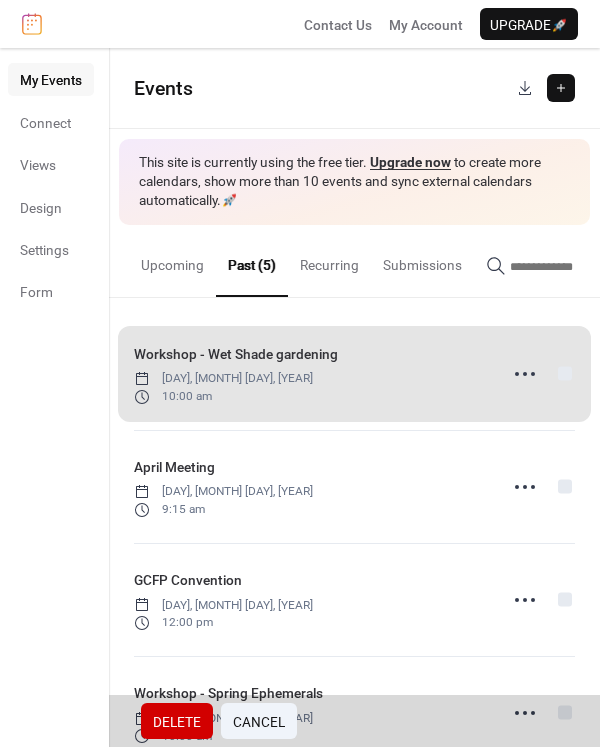 click on "Delete" at bounding box center (177, 722) 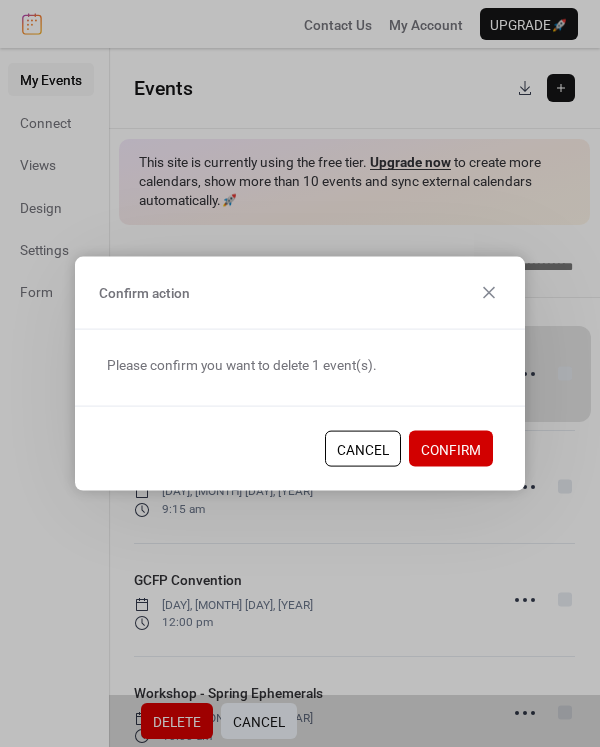 click on "Confirm" at bounding box center (451, 450) 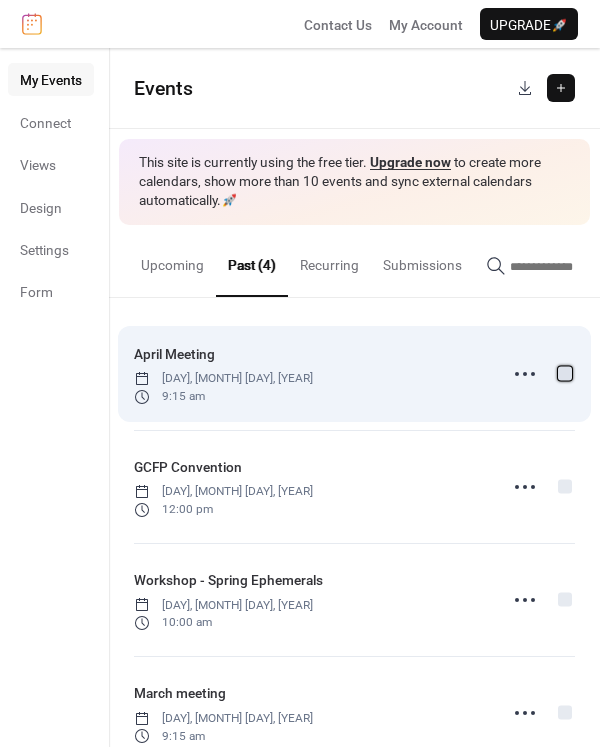 click at bounding box center [565, 373] 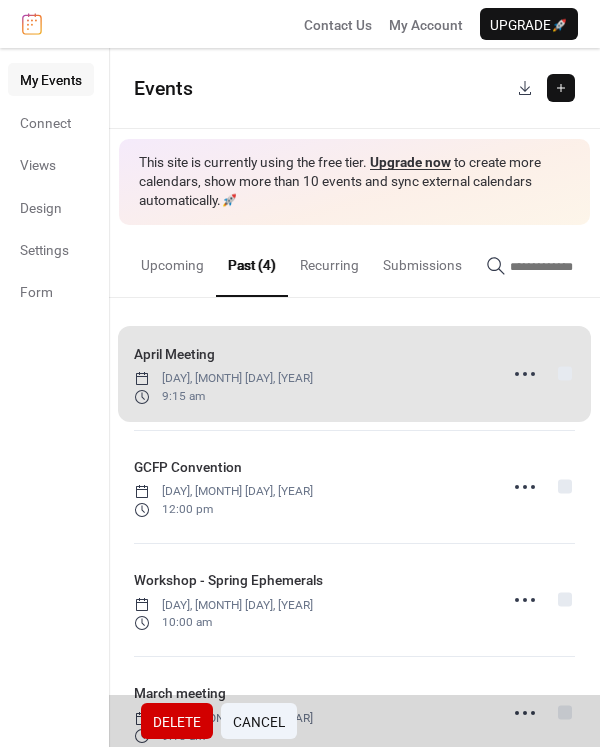 click on "Delete" at bounding box center (177, 722) 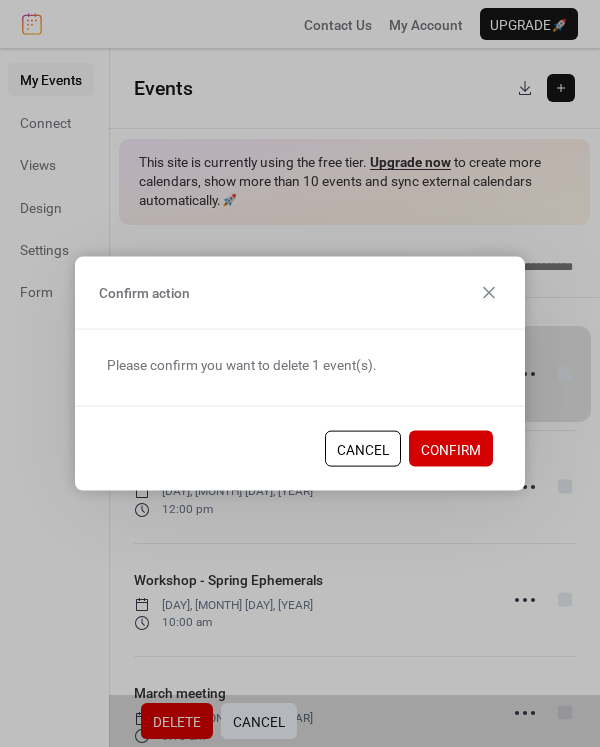 click on "Confirm" at bounding box center [451, 450] 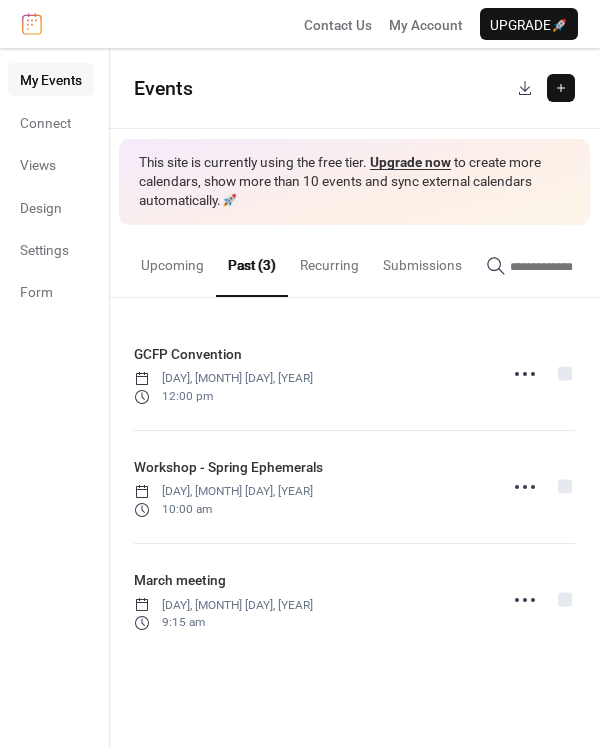click on "Upcoming" at bounding box center (172, 260) 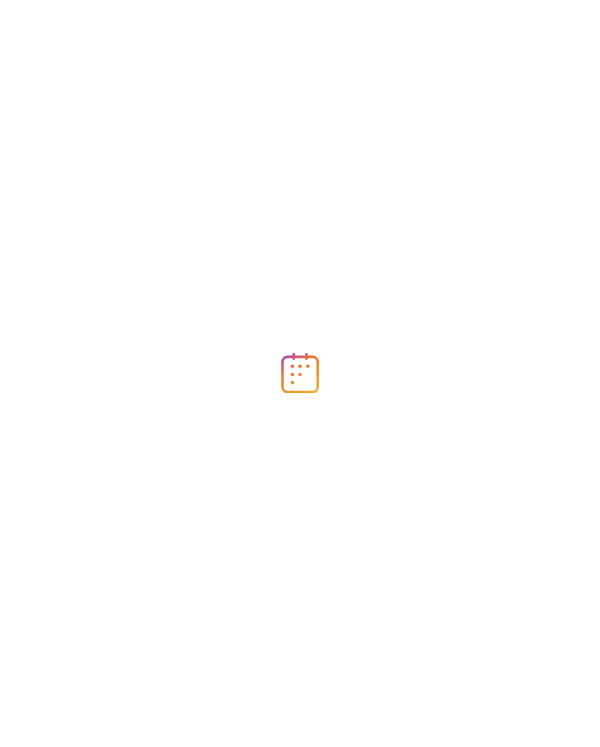 scroll, scrollTop: 0, scrollLeft: 0, axis: both 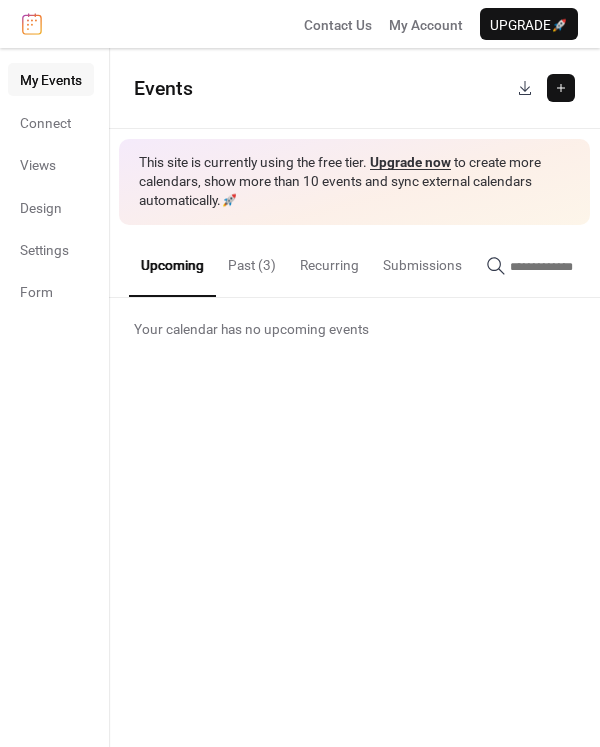 click on "Your calendar has no upcoming events" at bounding box center (251, 329) 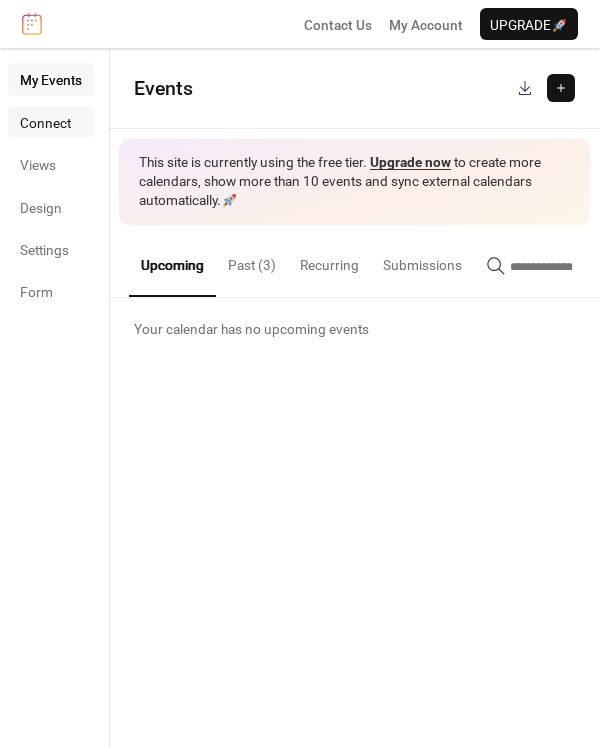 click on "Connect" at bounding box center (45, 123) 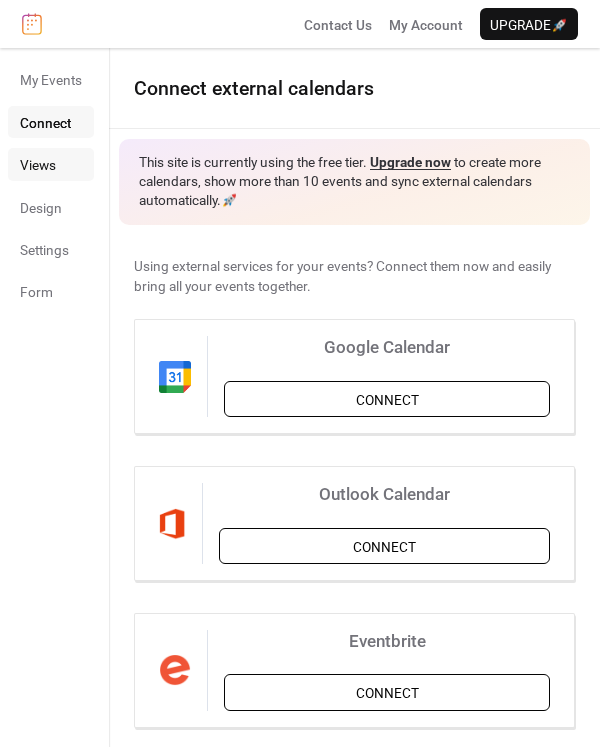 click on "Views" at bounding box center [38, 165] 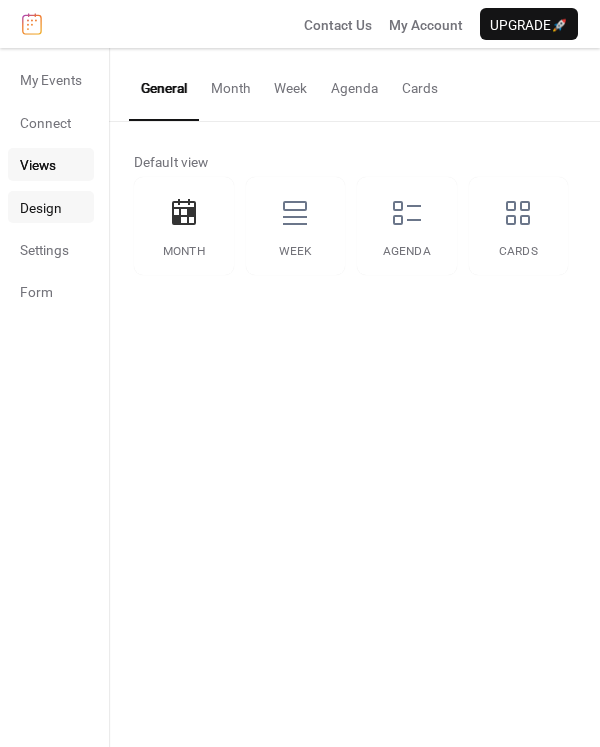click on "Design" at bounding box center [41, 208] 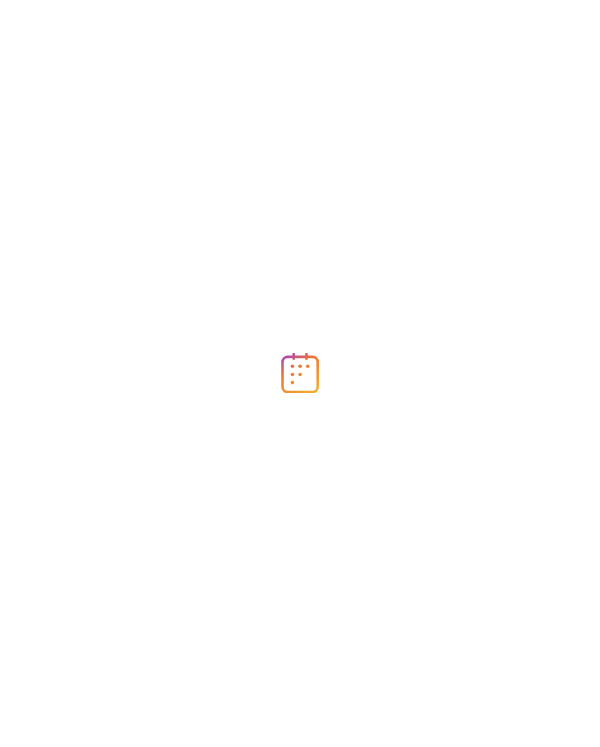 scroll, scrollTop: 0, scrollLeft: 0, axis: both 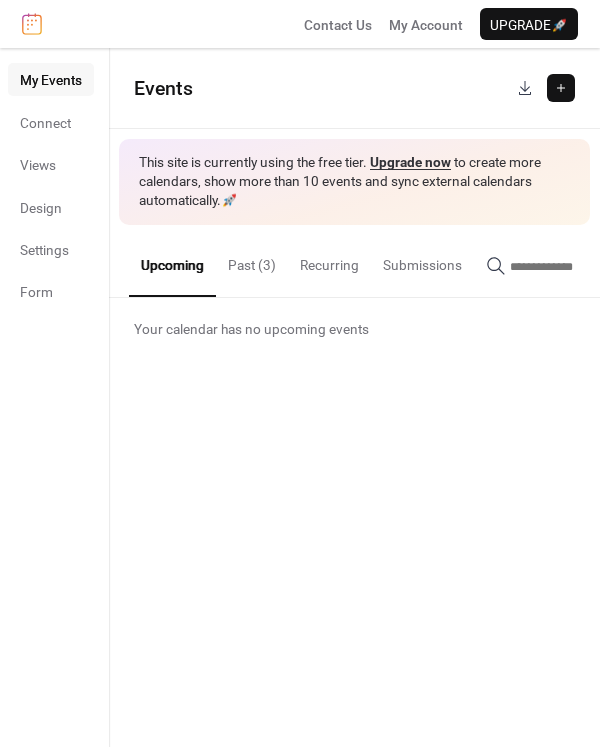 click on "Past (3)" at bounding box center (252, 260) 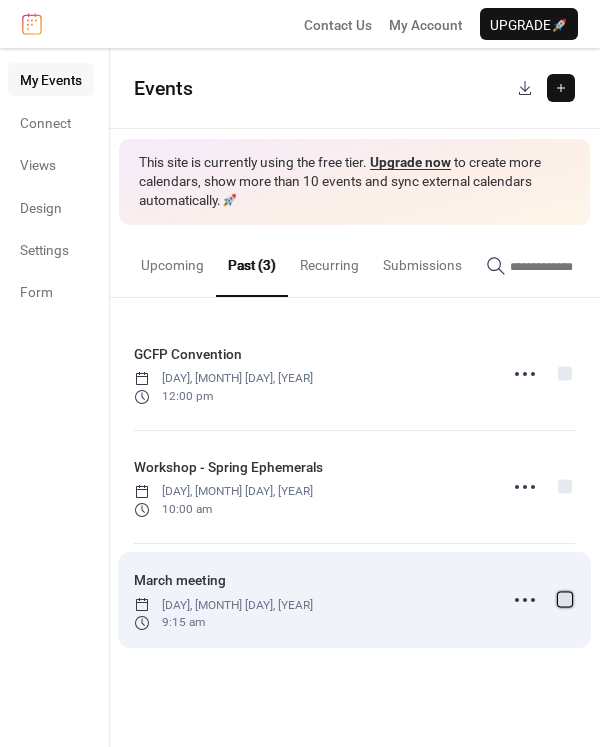 click at bounding box center [565, 600] 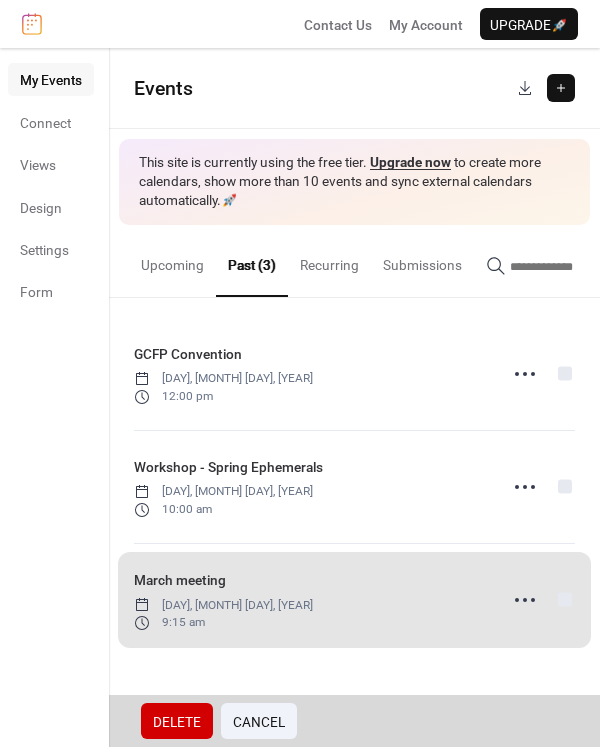click on "March meeting Tuesday, March 11, 2025 9:15 am" at bounding box center [354, 599] 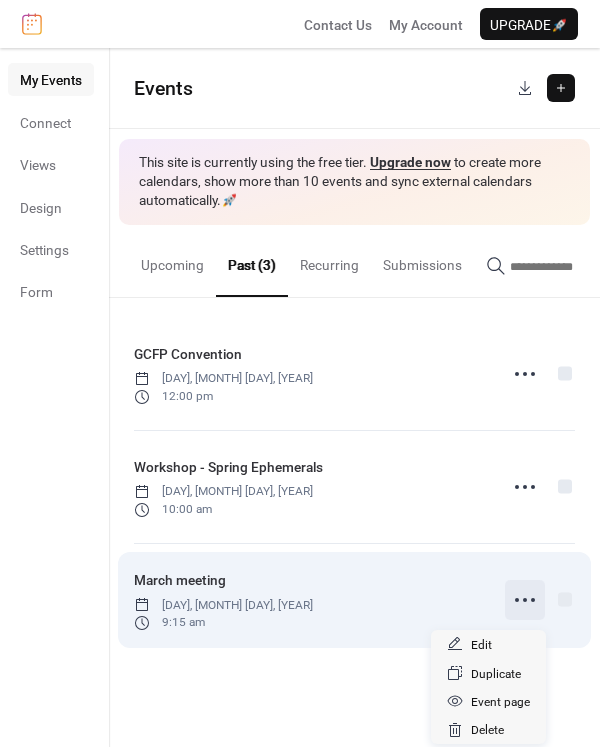 click 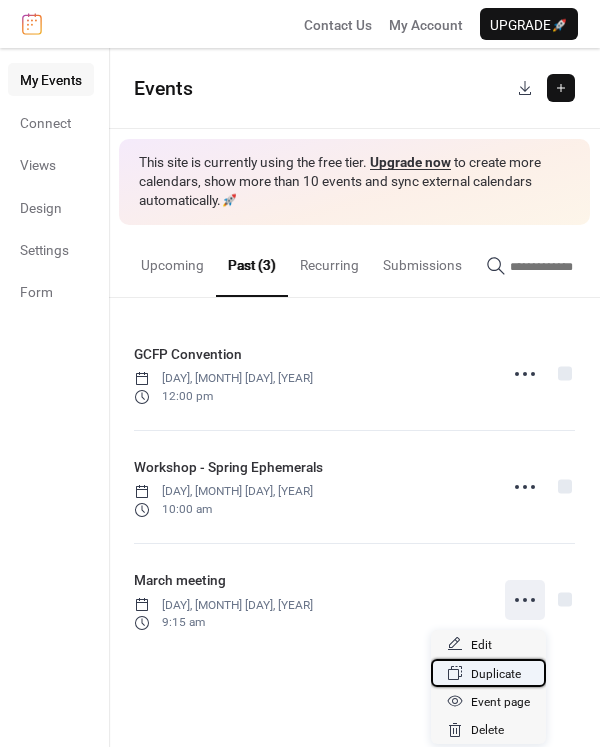 click on "Duplicate" at bounding box center (496, 674) 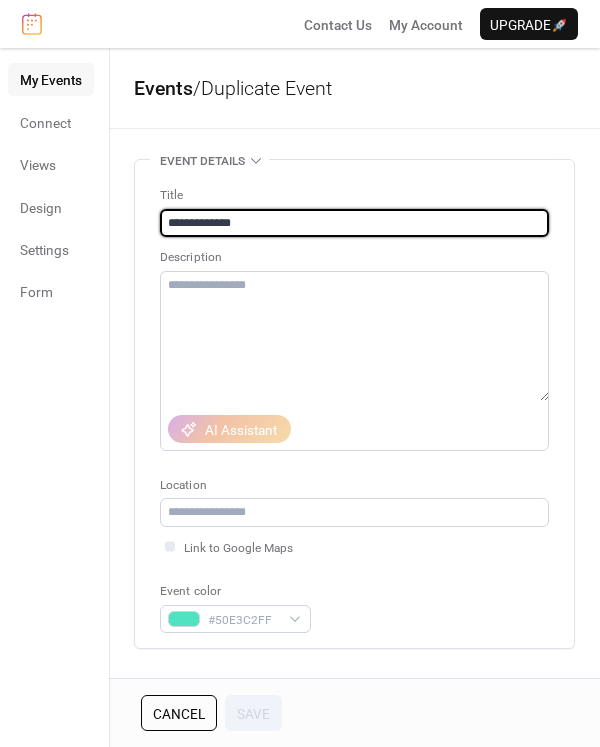 click on "**********" at bounding box center (354, 223) 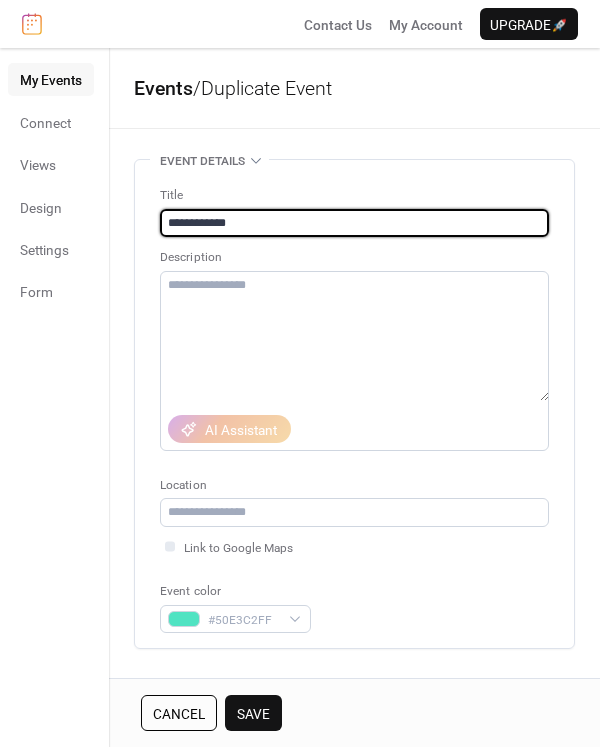 drag, startPoint x: 191, startPoint y: 220, endPoint x: 201, endPoint y: 231, distance: 14.866069 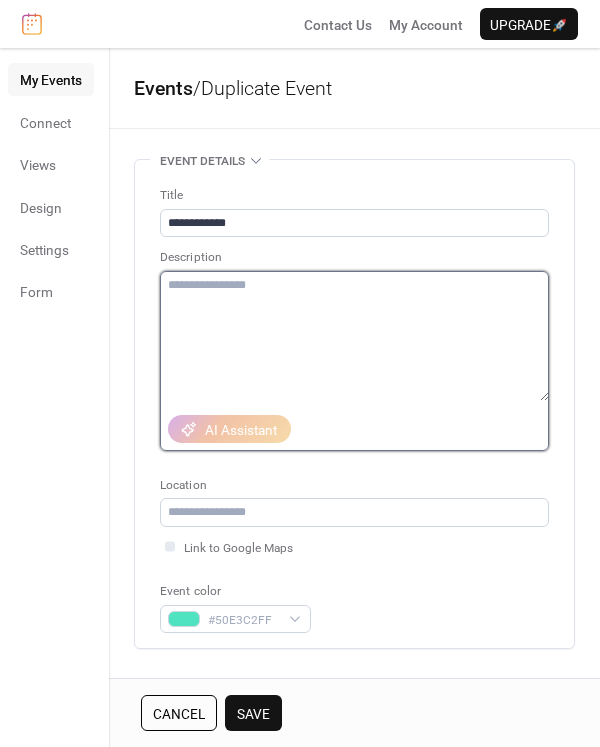click at bounding box center [354, 336] 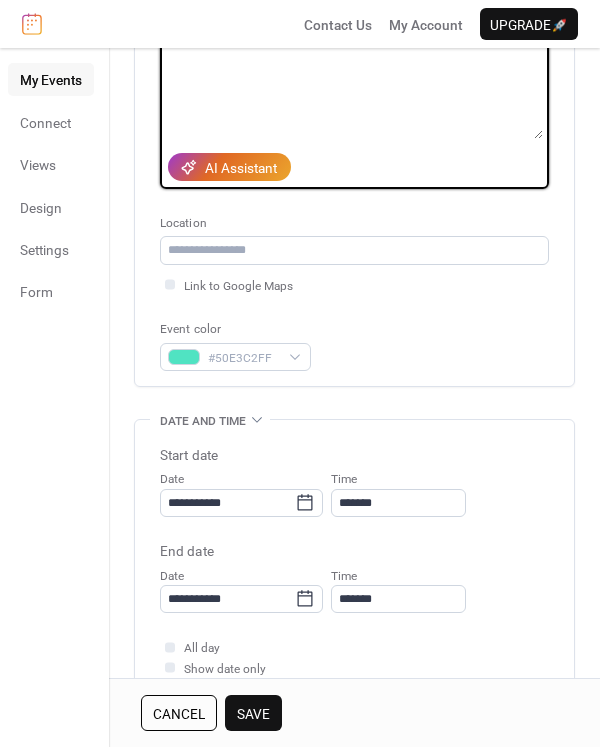 scroll, scrollTop: 300, scrollLeft: 0, axis: vertical 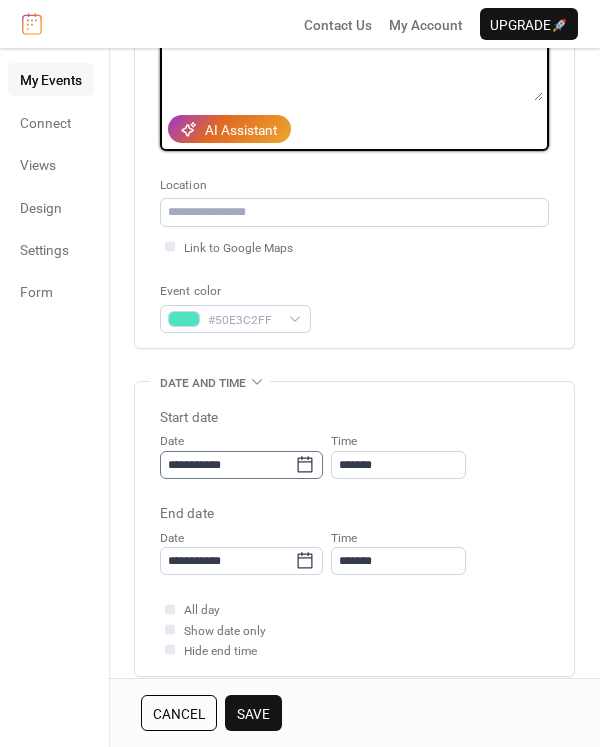type on "**********" 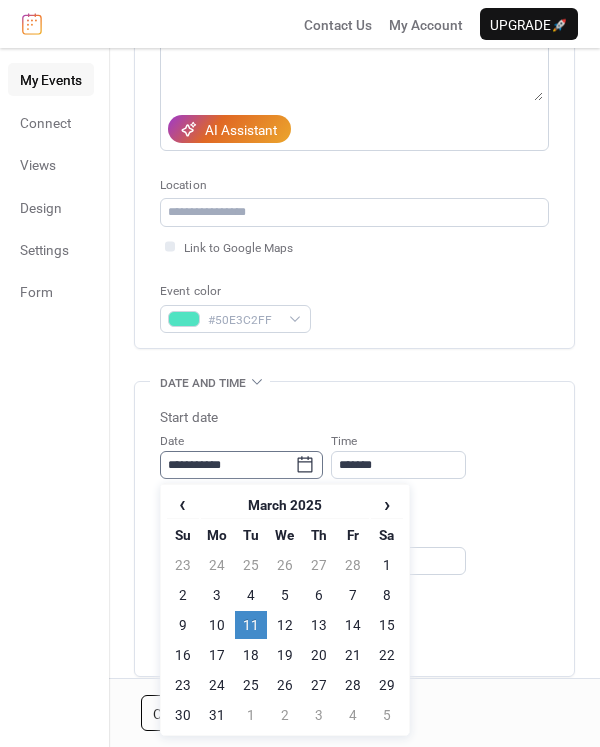 click 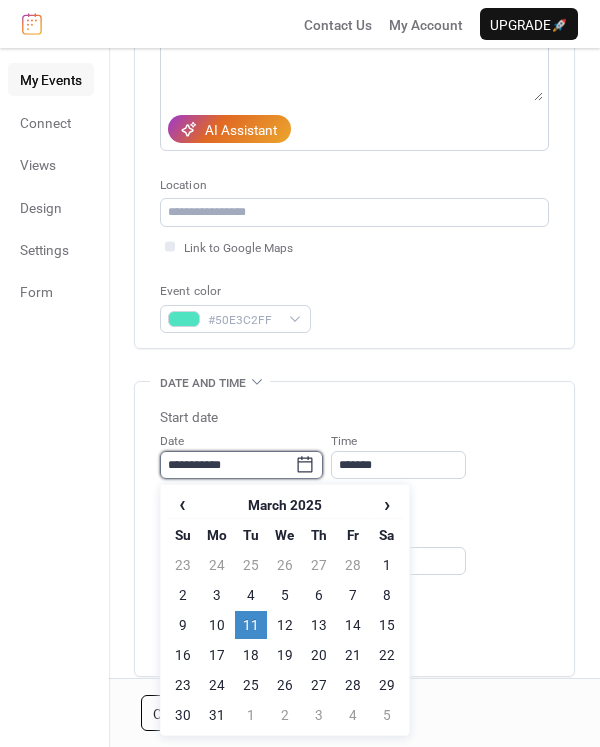 click on "**********" at bounding box center (227, 465) 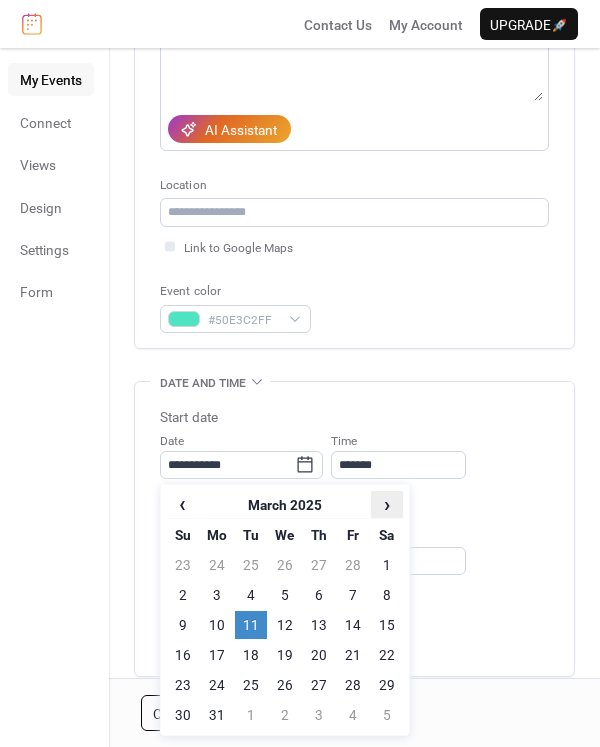 click on "›" at bounding box center [387, 504] 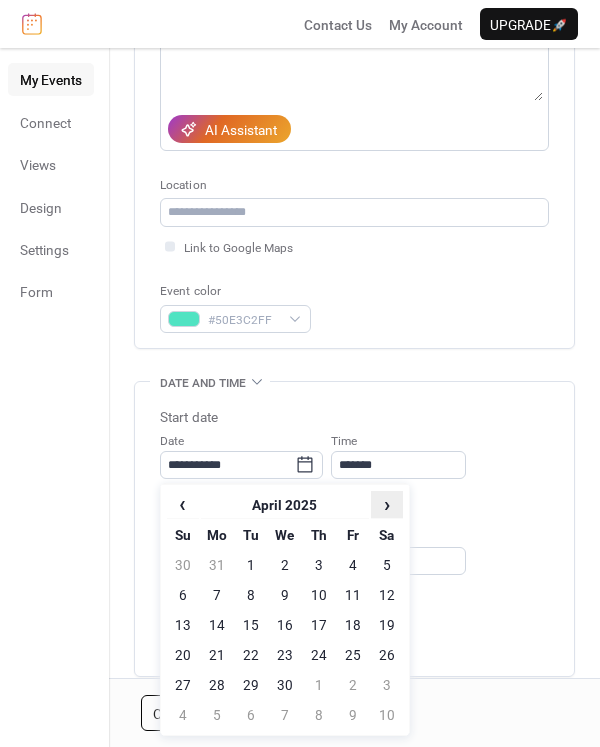 click on "›" at bounding box center [387, 504] 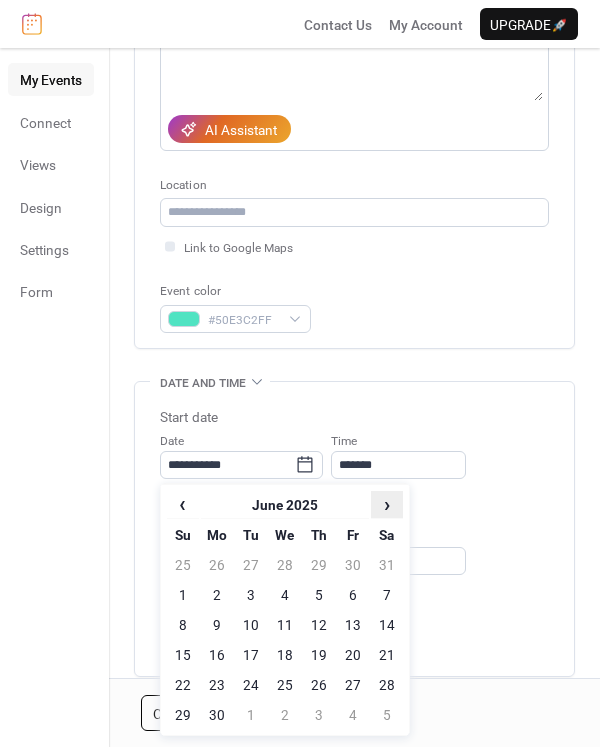 click on "›" at bounding box center [387, 504] 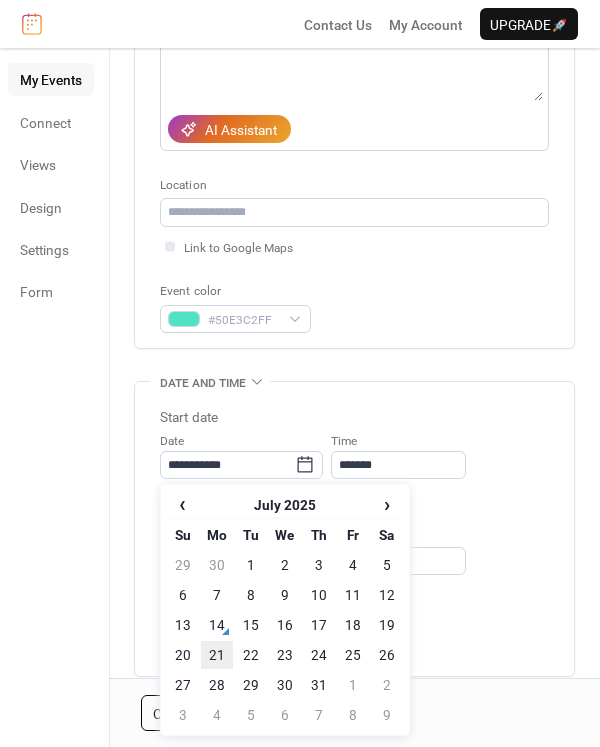 click on "21" at bounding box center [217, 655] 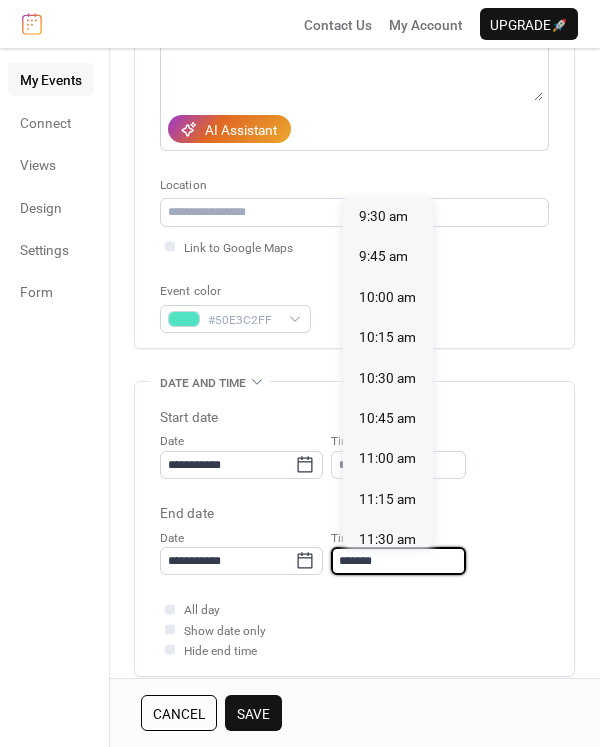 scroll, scrollTop: 566, scrollLeft: 0, axis: vertical 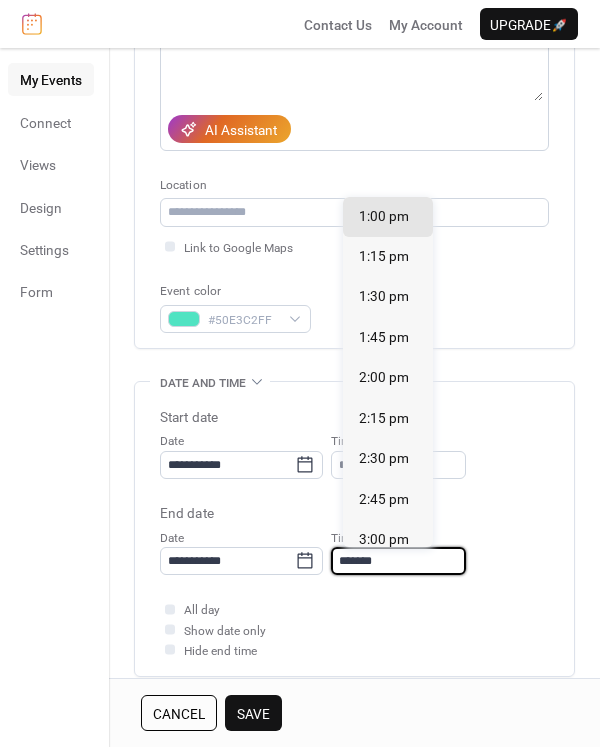 click on "*******" at bounding box center [398, 561] 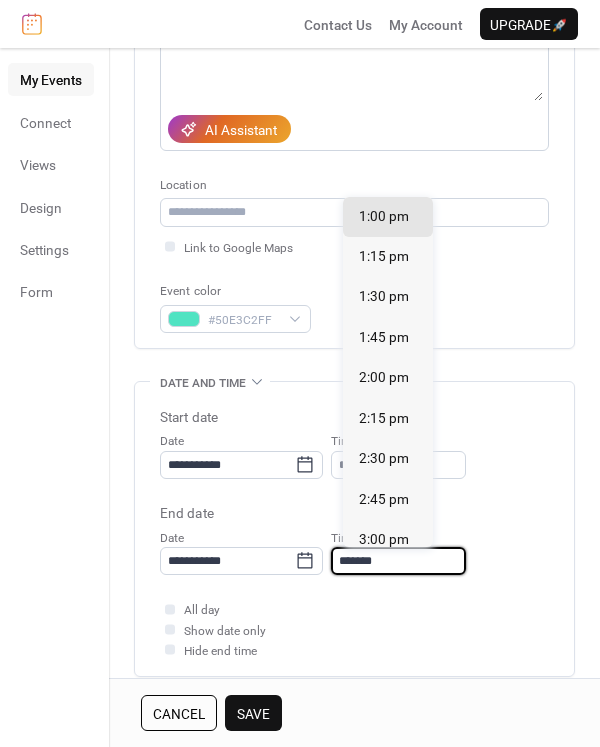 click on "Save" at bounding box center [253, 714] 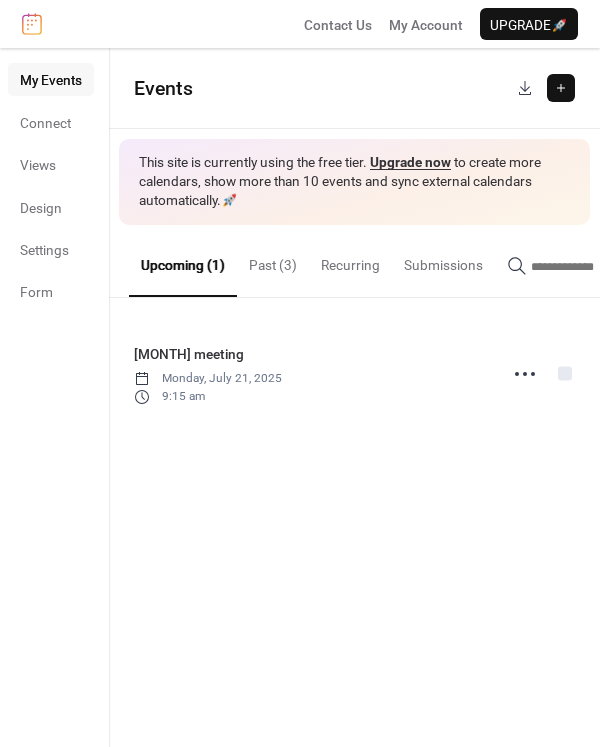 click on "Past (3)" at bounding box center (273, 260) 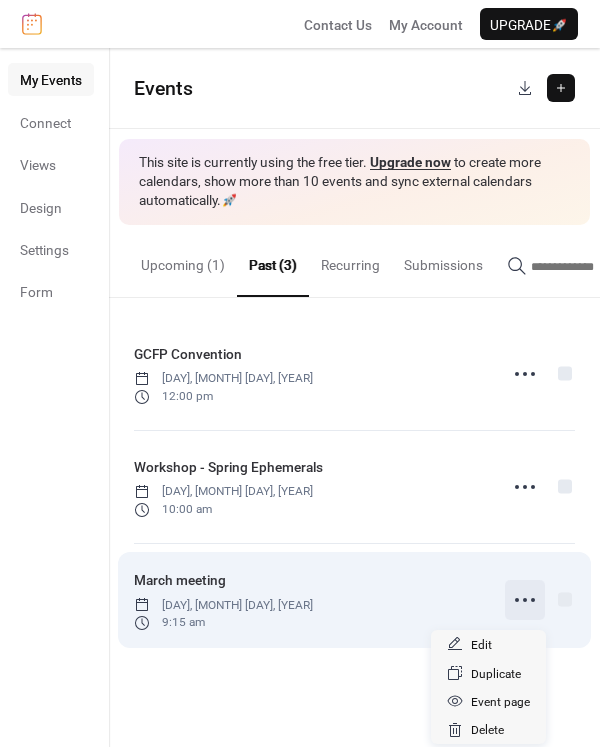 click 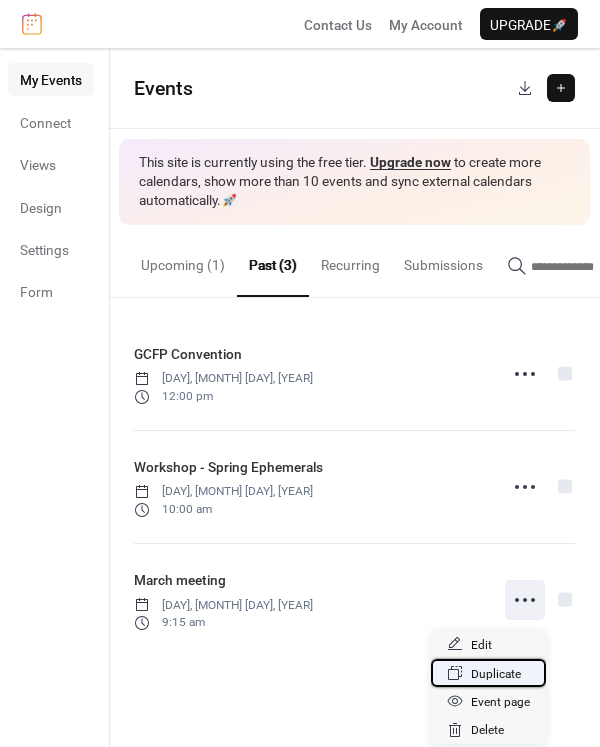 click on "Duplicate" at bounding box center [496, 674] 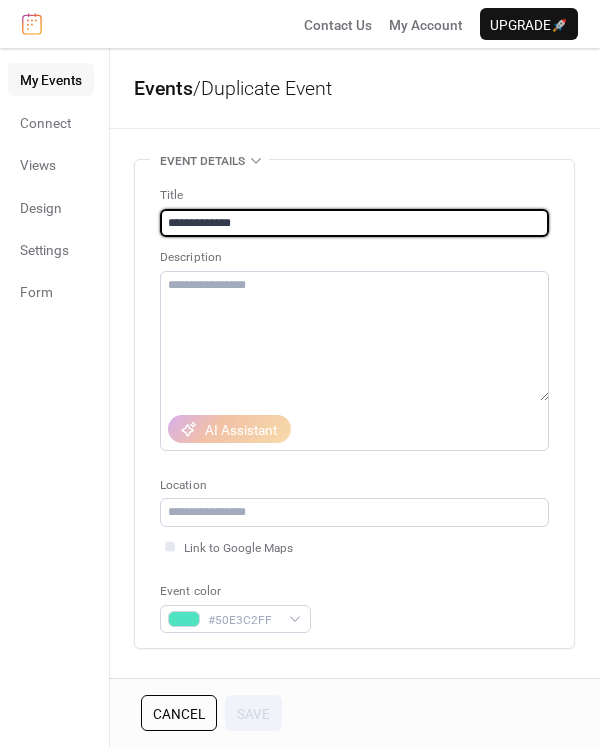 click on "**********" at bounding box center [354, 223] 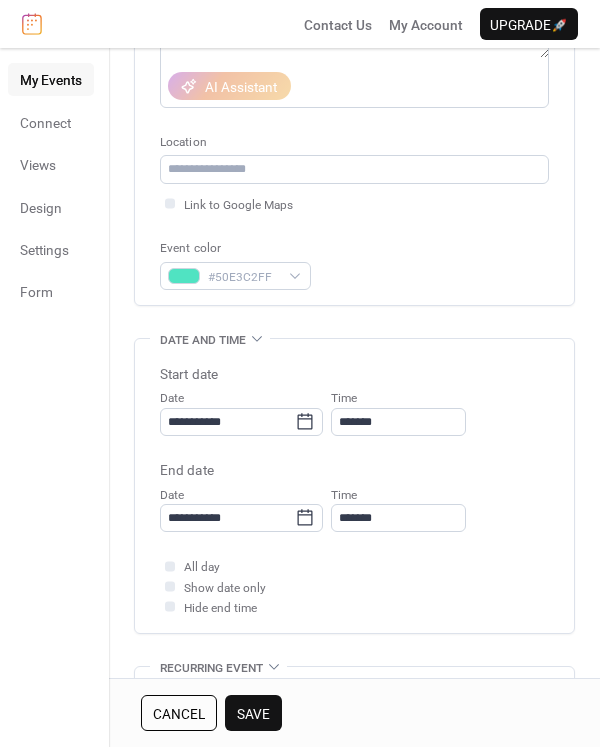 scroll, scrollTop: 400, scrollLeft: 0, axis: vertical 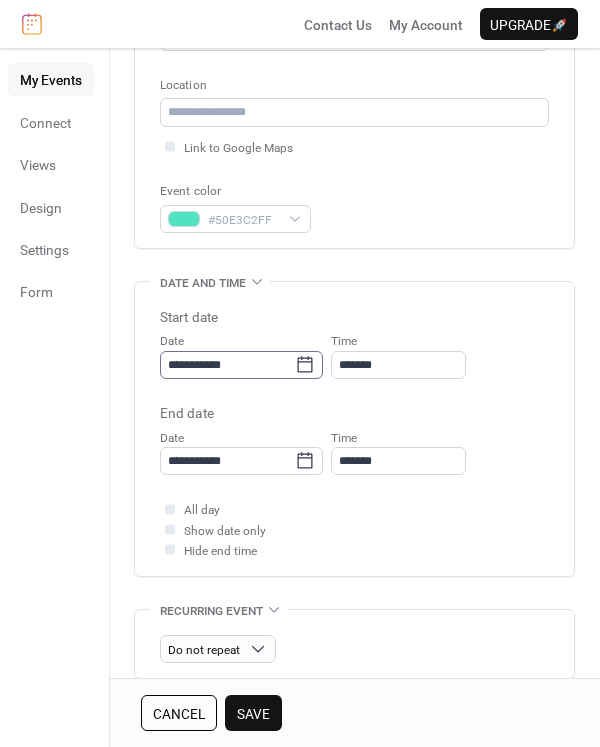 type on "**********" 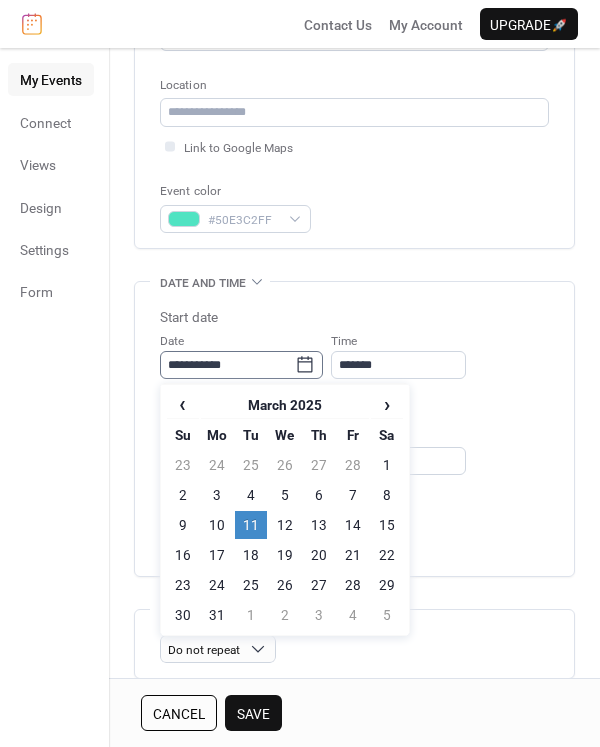 click 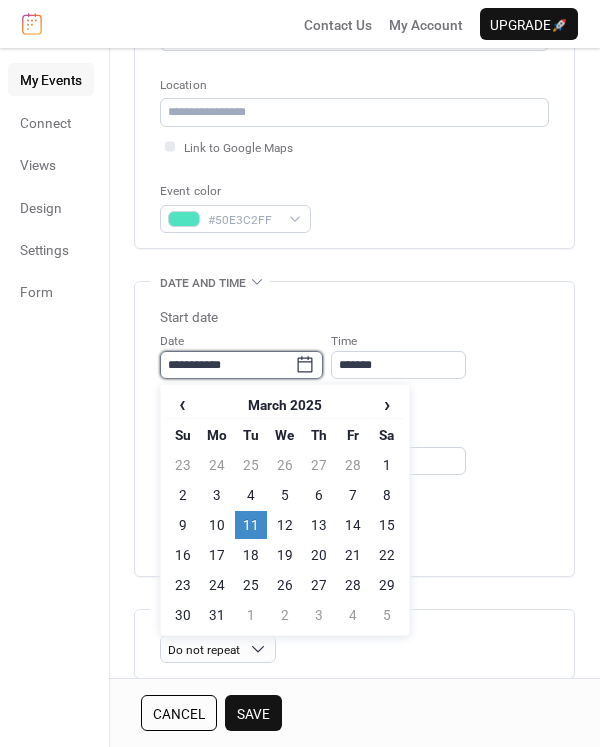 click on "**********" at bounding box center [227, 365] 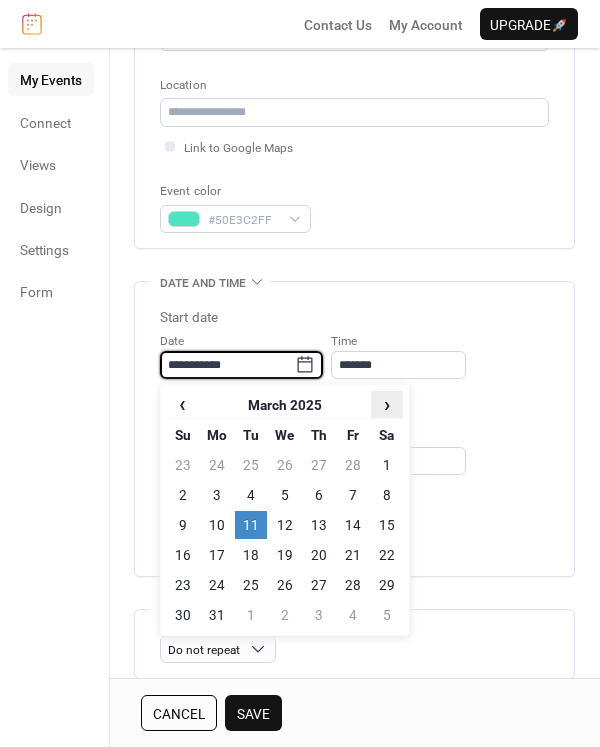 click on "›" at bounding box center (387, 404) 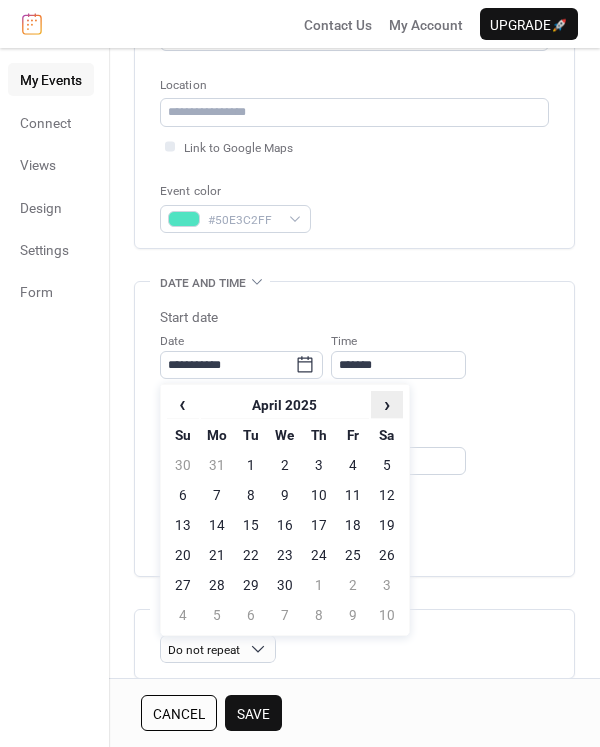 click on "›" at bounding box center [387, 404] 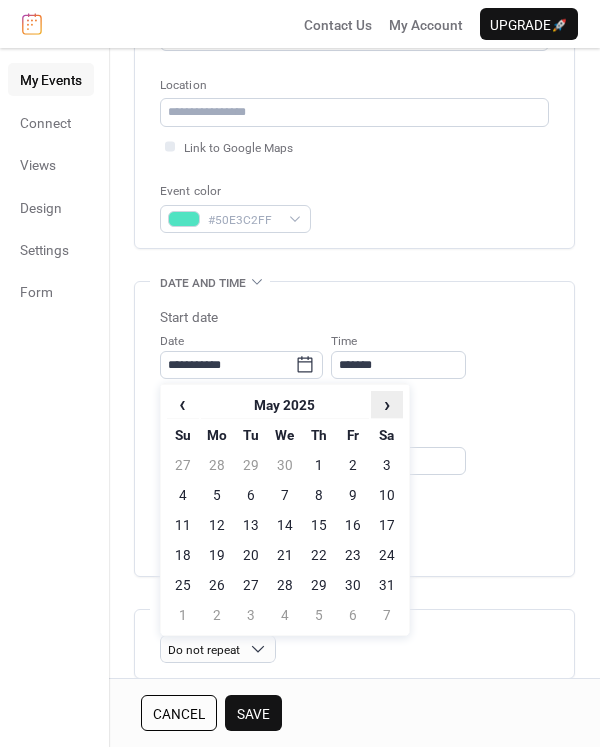 click on "›" at bounding box center (387, 404) 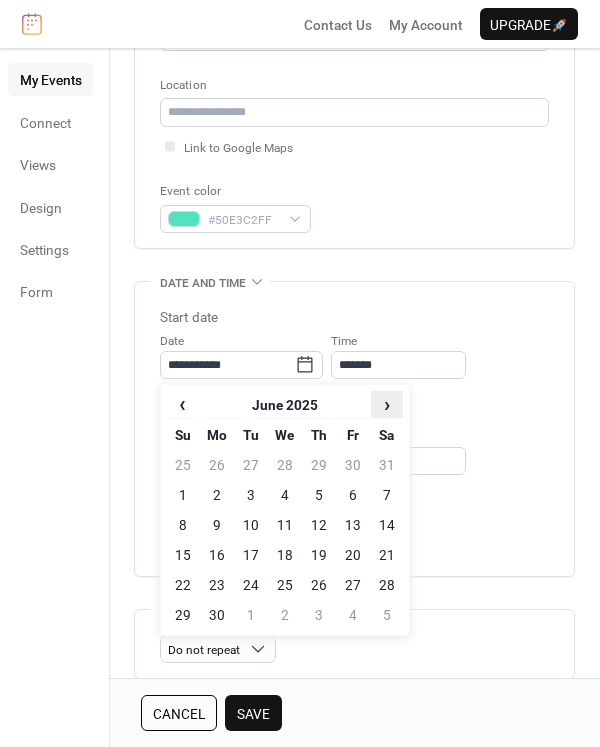 click on "›" at bounding box center [387, 404] 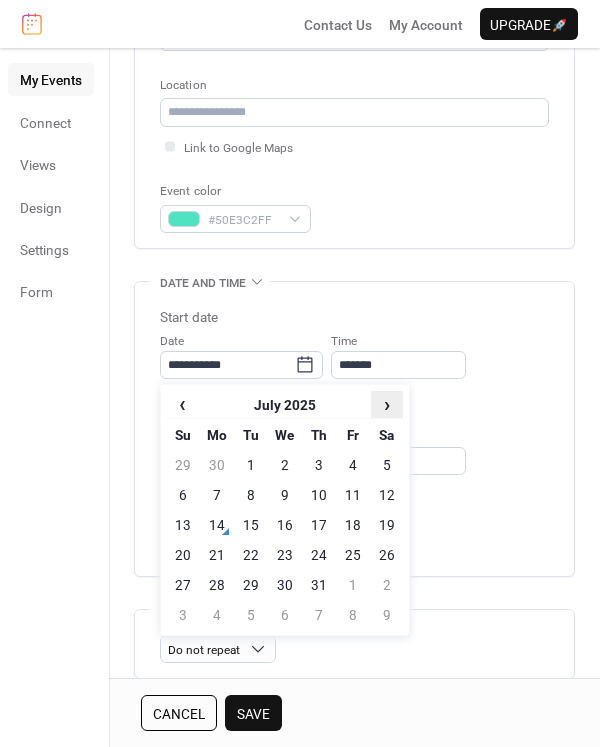 click on "›" at bounding box center [387, 404] 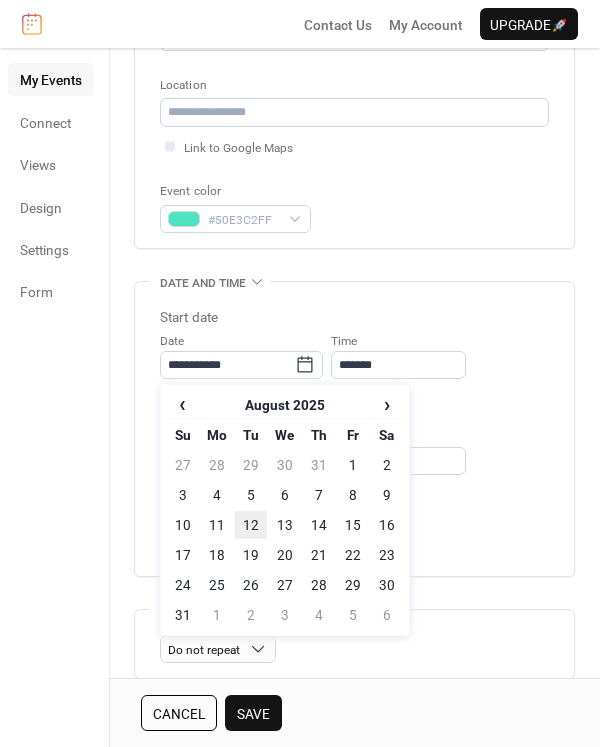 click on "12" at bounding box center (251, 525) 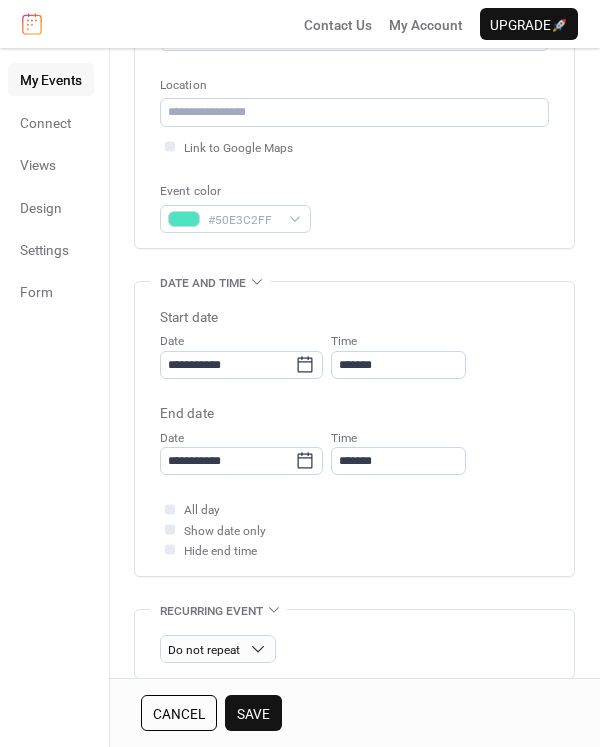 click on "Save" at bounding box center (253, 714) 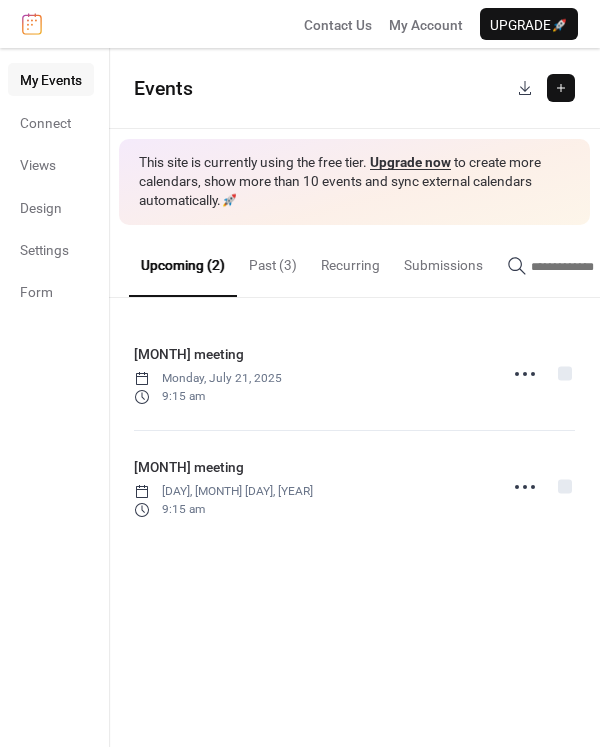 click on "Past (3)" at bounding box center (273, 260) 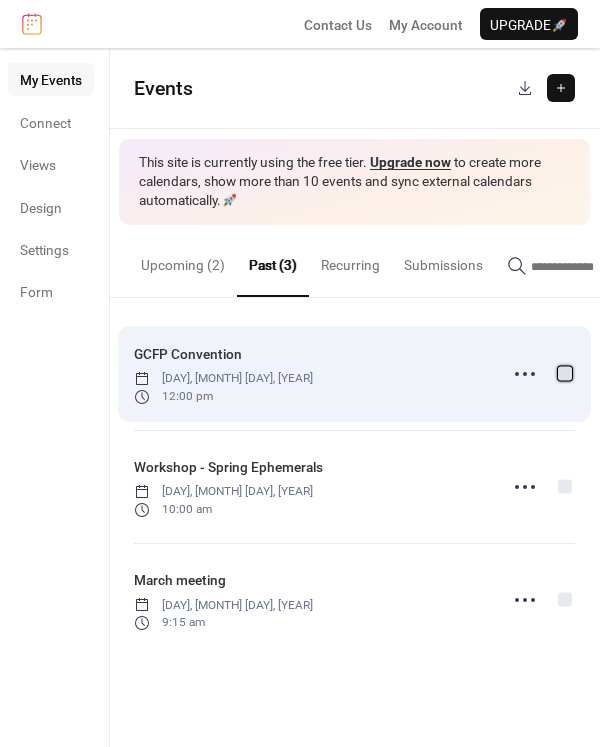 click at bounding box center [565, 373] 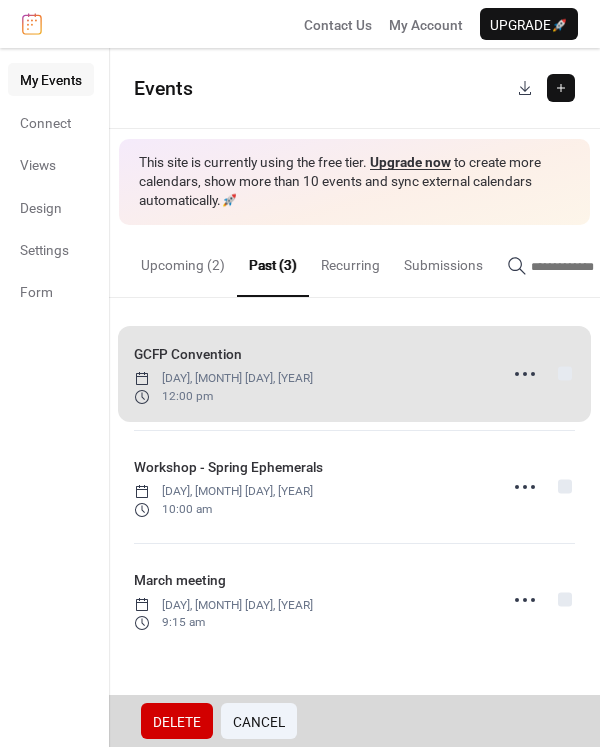 click on "Delete" at bounding box center [177, 722] 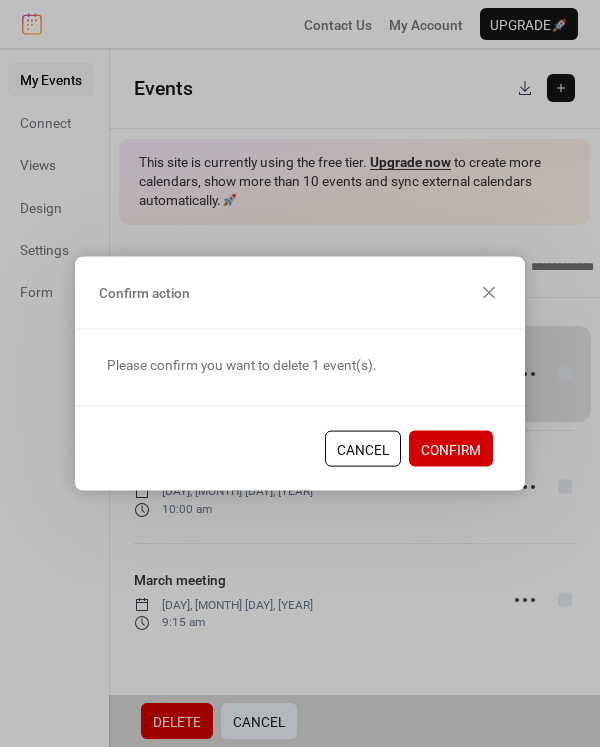 click on "Confirm" at bounding box center (451, 450) 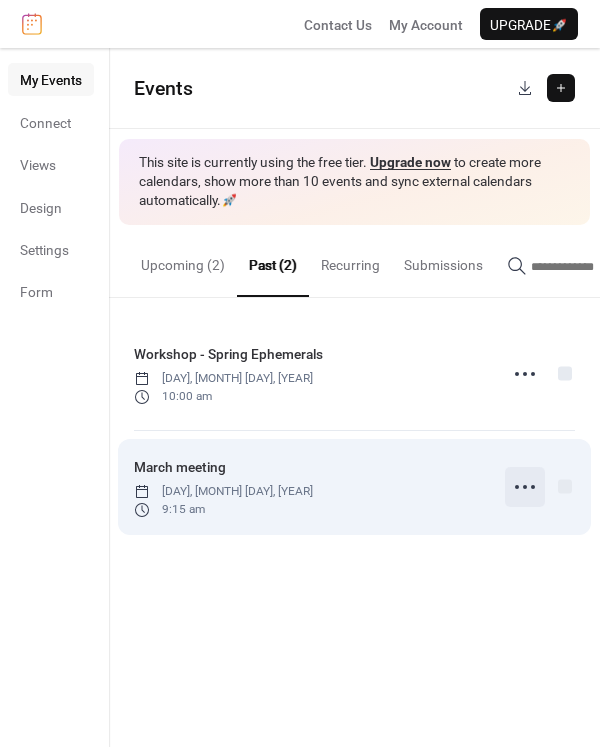 click 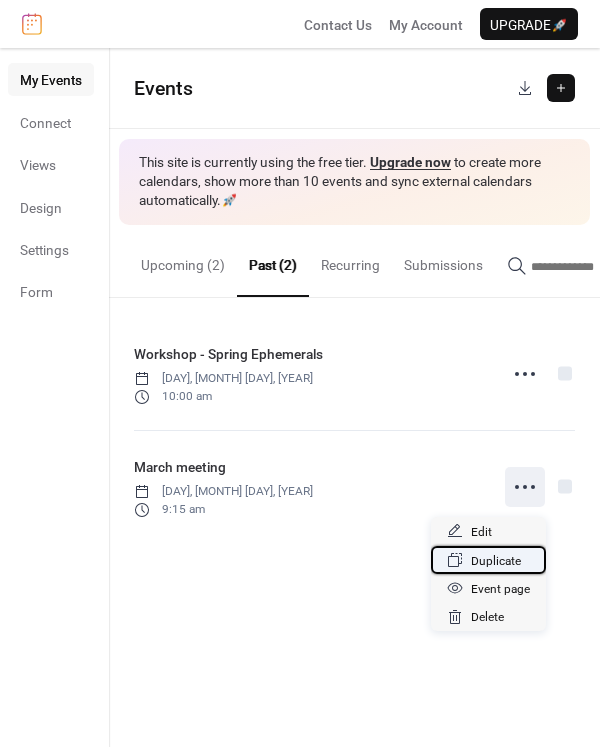 click on "Duplicate" at bounding box center (496, 561) 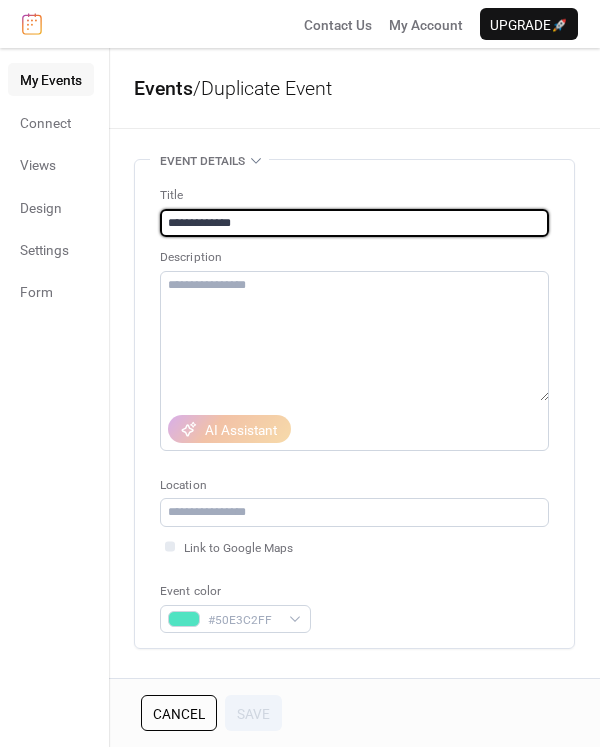 click on "**********" at bounding box center [354, 223] 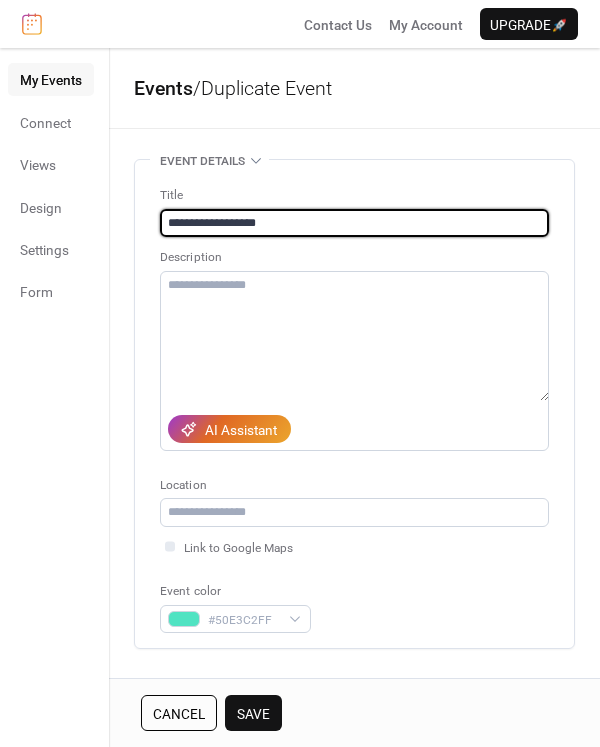 click on "**********" at bounding box center (354, 223) 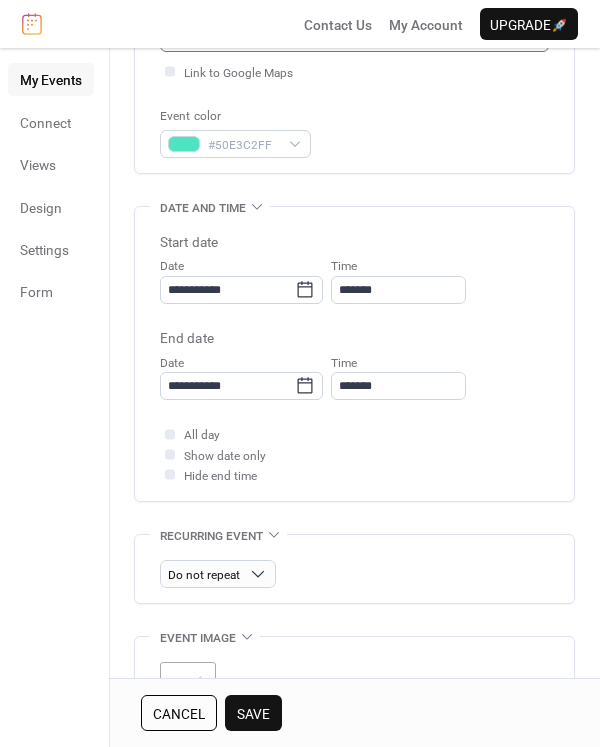 scroll, scrollTop: 500, scrollLeft: 0, axis: vertical 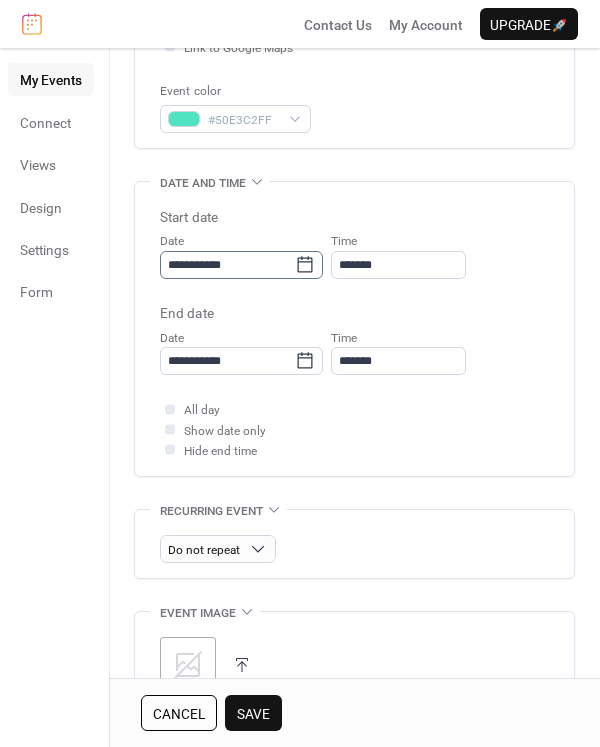 type on "**********" 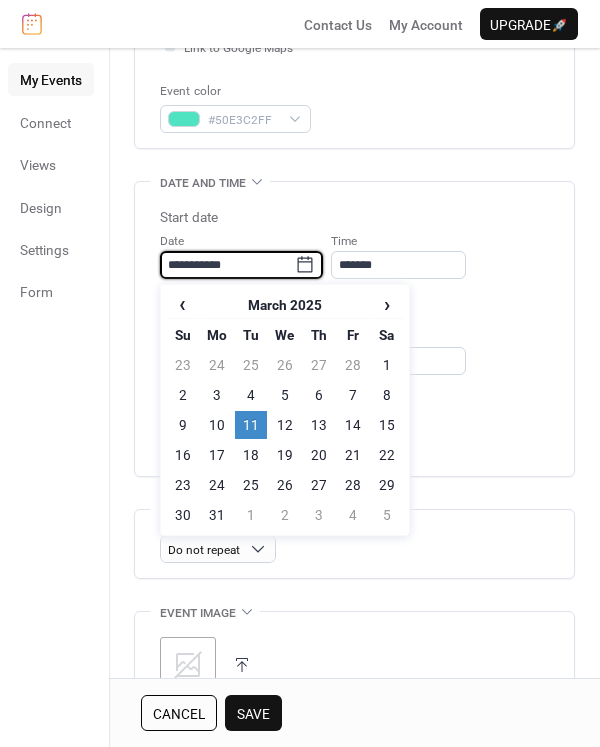 click on "**********" at bounding box center (227, 265) 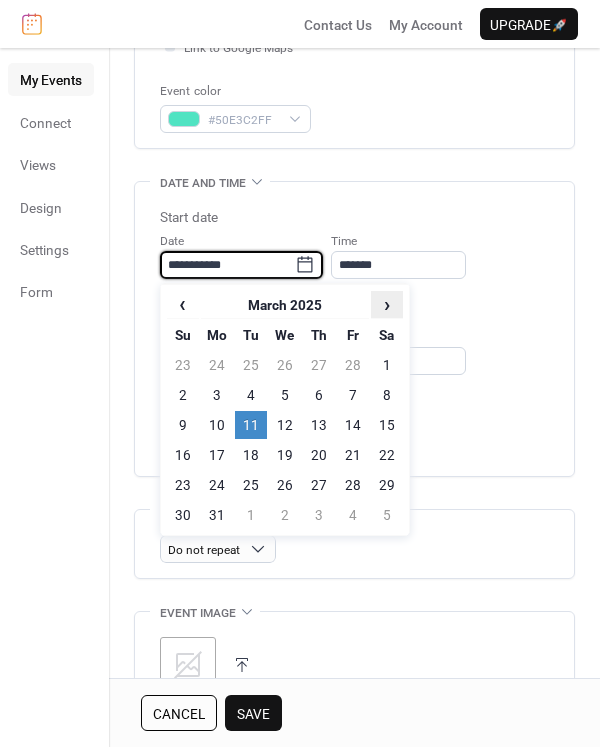 click on "›" at bounding box center (387, 304) 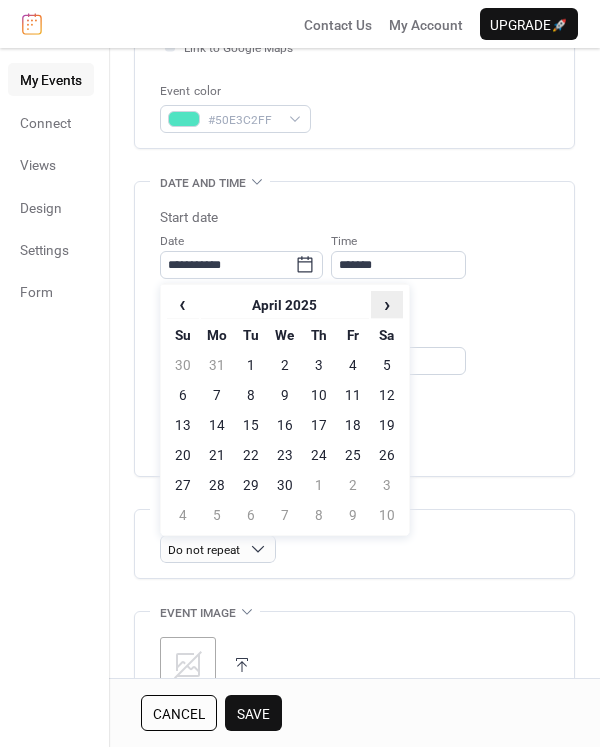 click on "›" at bounding box center (387, 304) 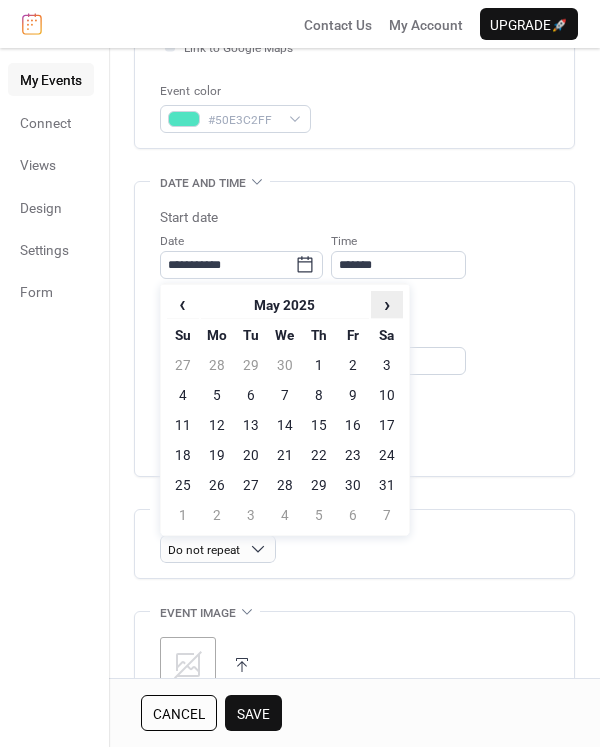 click on "›" at bounding box center [387, 304] 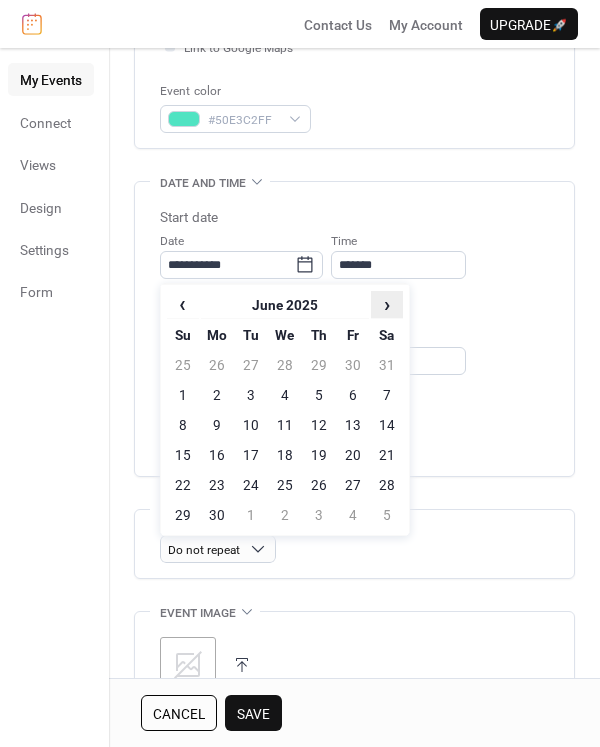 click on "›" at bounding box center (387, 304) 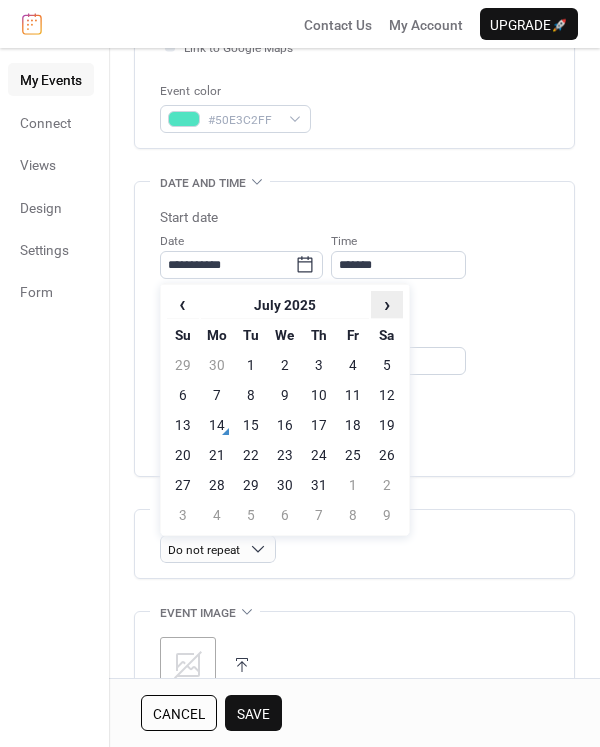 click on "›" at bounding box center [387, 304] 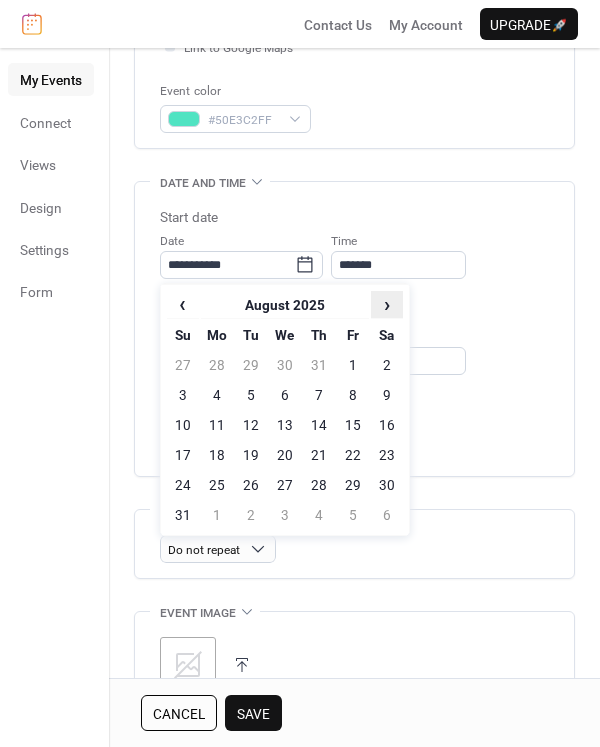 click on "›" at bounding box center (387, 304) 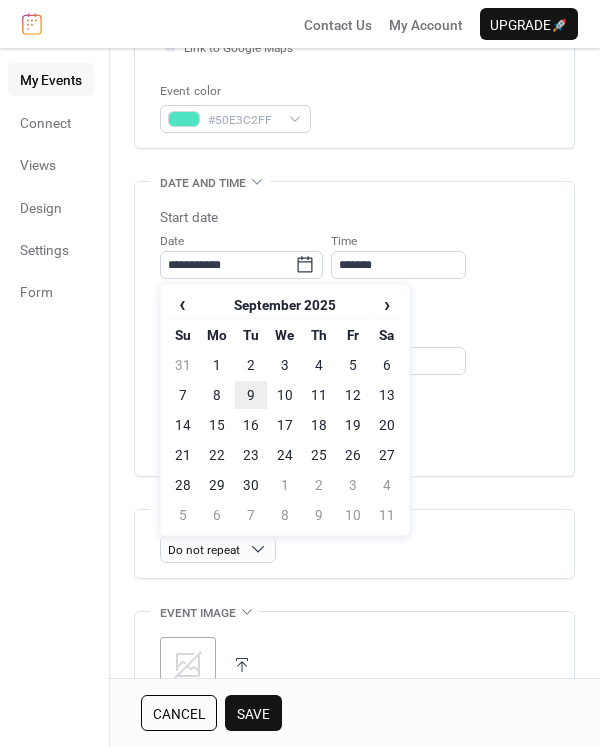 click on "9" at bounding box center (251, 395) 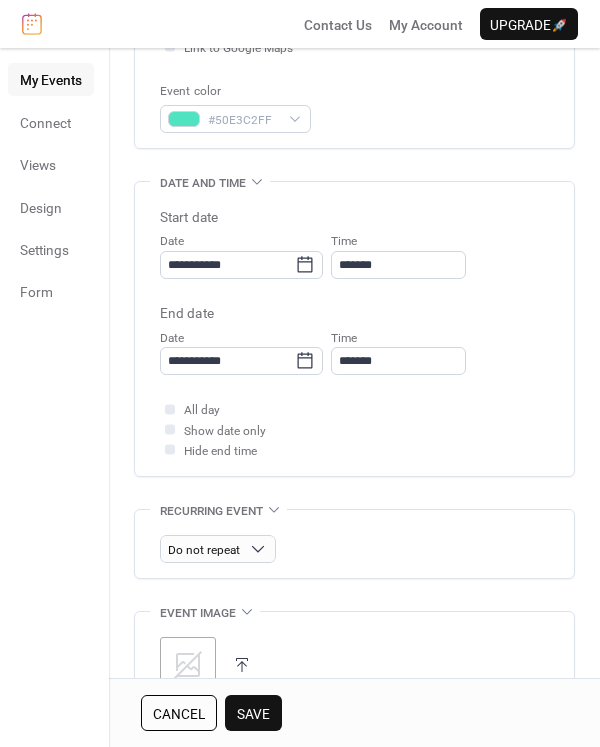 click on "Save" at bounding box center [253, 714] 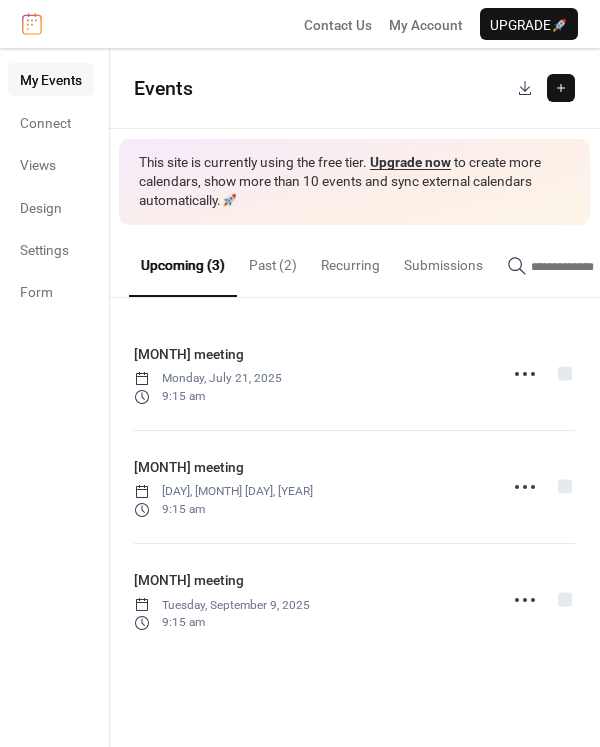 click on "Past (2)" at bounding box center (273, 260) 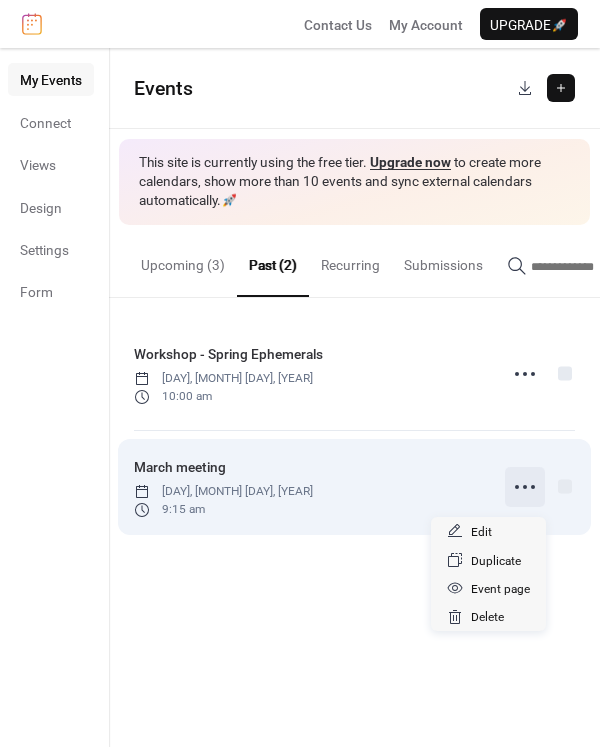click 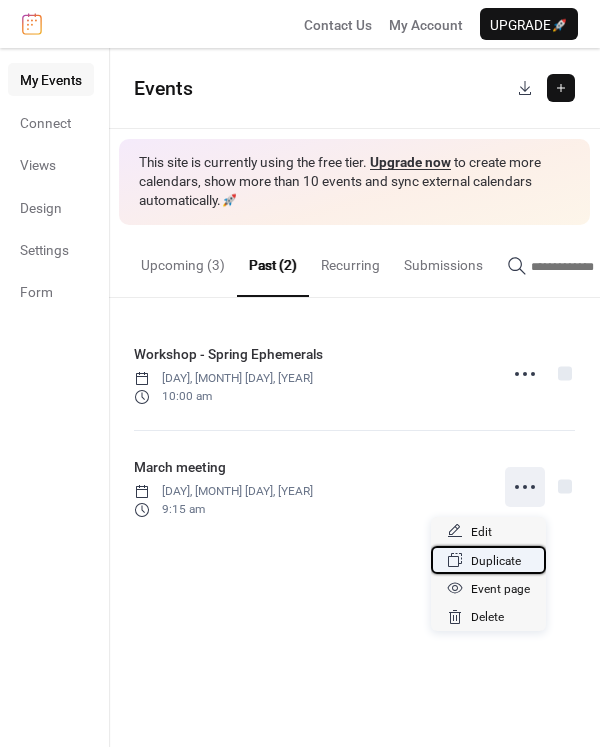 click on "Duplicate" at bounding box center [496, 561] 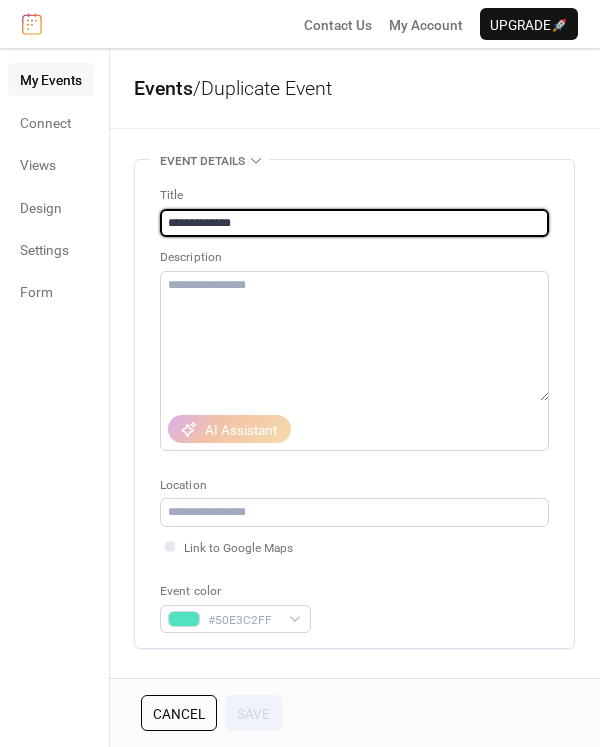click on "**********" at bounding box center [354, 223] 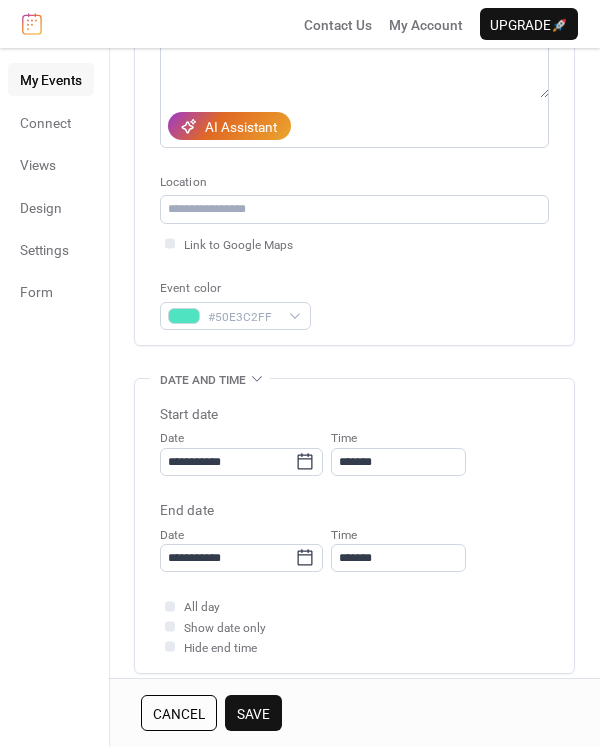 scroll, scrollTop: 400, scrollLeft: 0, axis: vertical 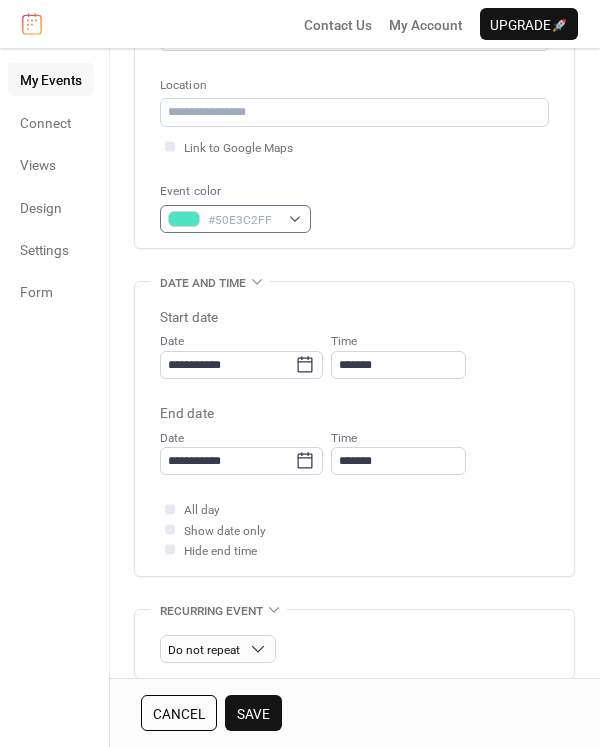 type on "**********" 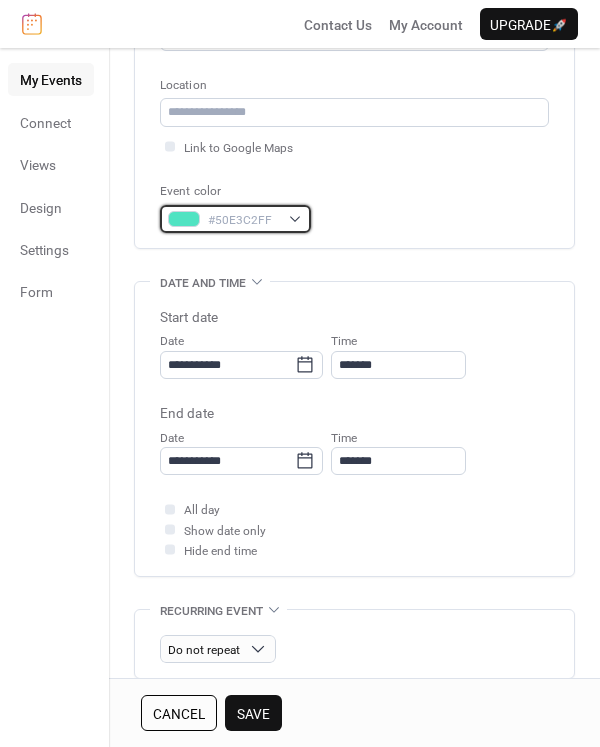click on "#50E3C2FF" at bounding box center (243, 220) 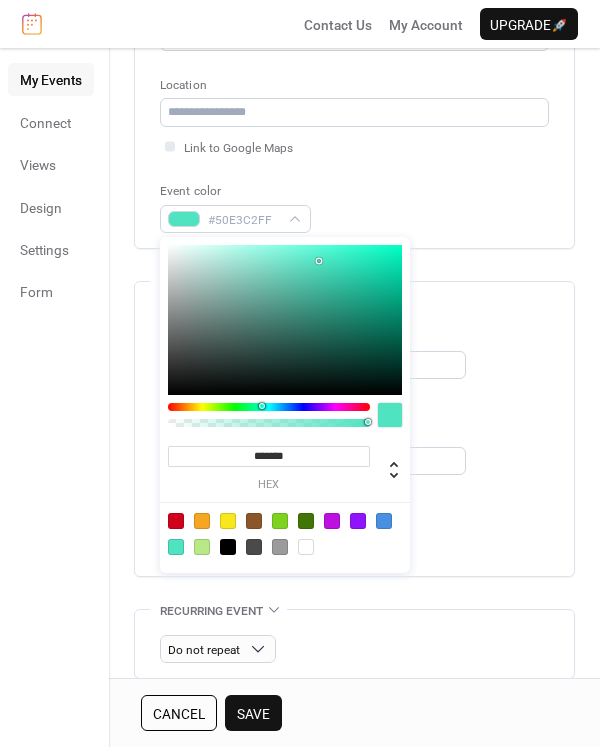 click at bounding box center (332, 521) 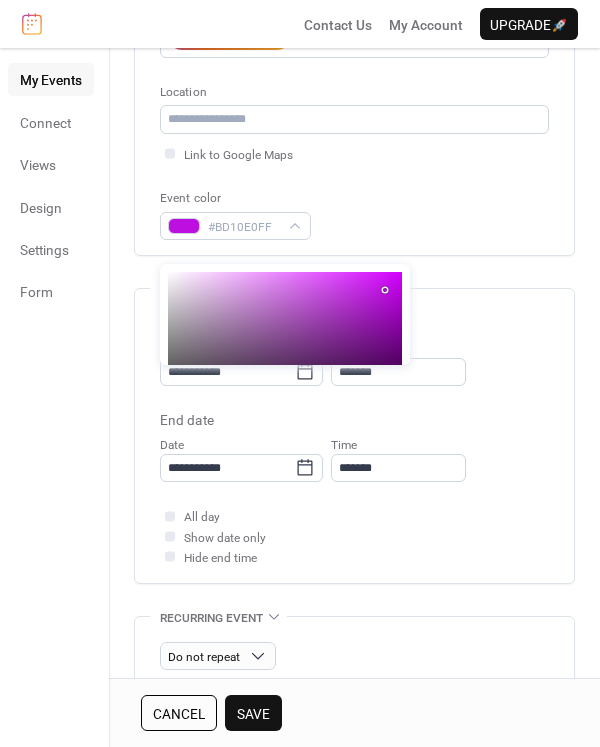 scroll, scrollTop: 373, scrollLeft: 0, axis: vertical 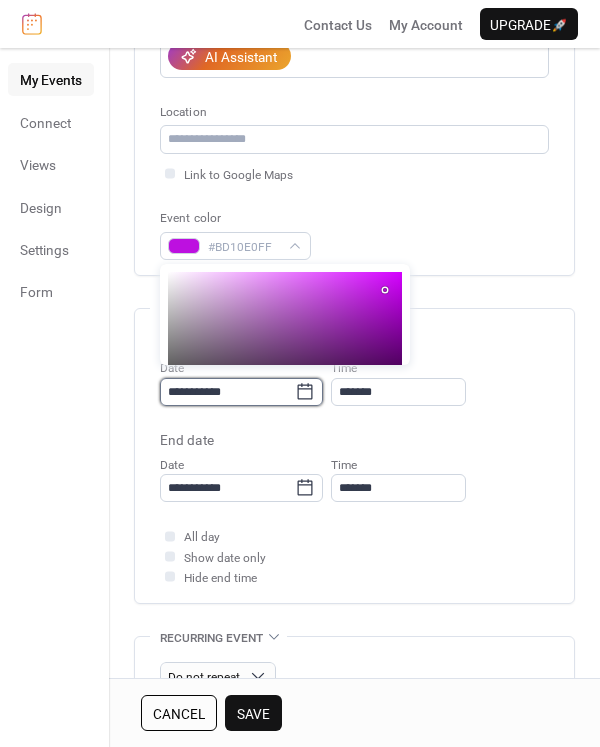click on "**********" at bounding box center [227, 392] 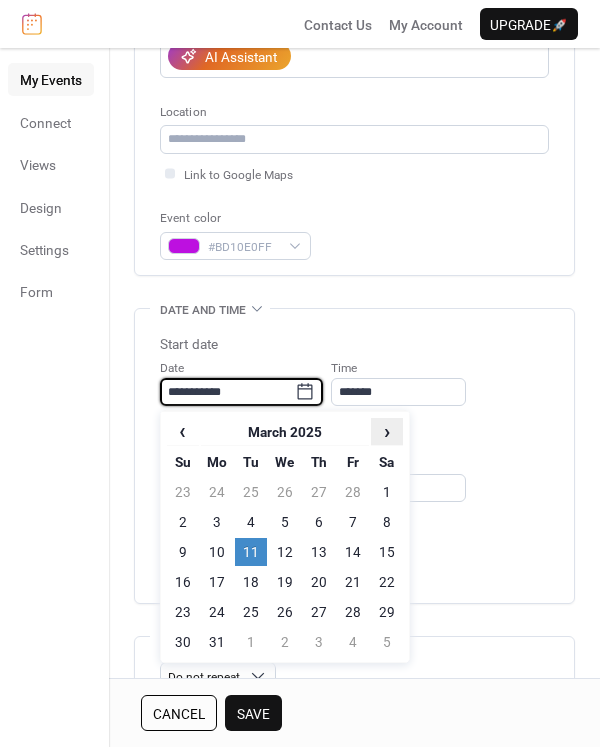 click on "›" at bounding box center (387, 431) 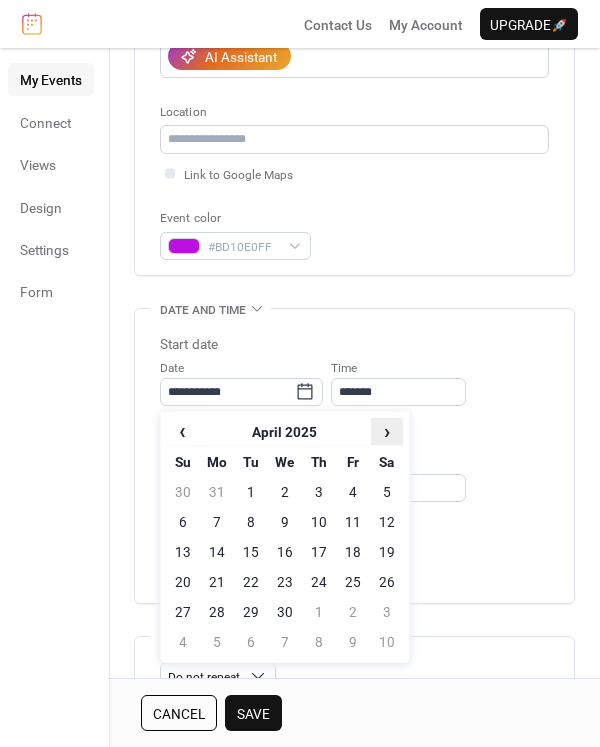click on "›" at bounding box center (387, 431) 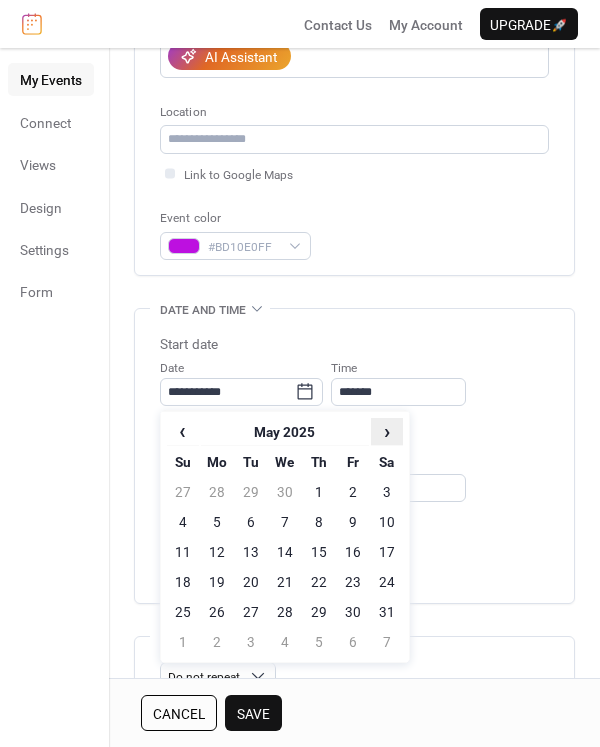 click on "›" at bounding box center [387, 431] 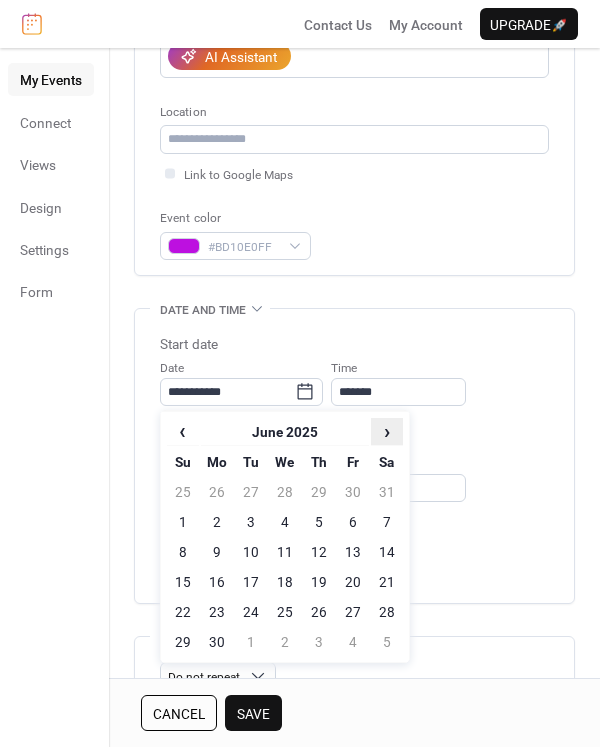 click on "›" at bounding box center [387, 431] 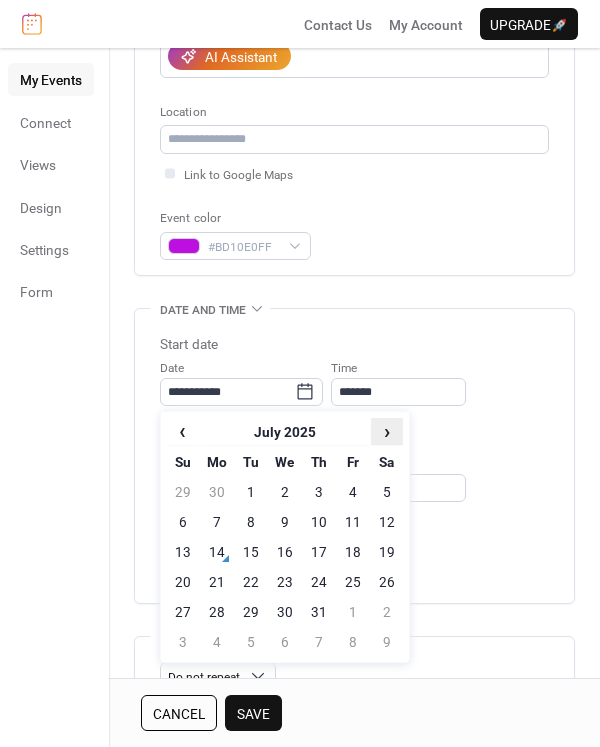 click on "›" at bounding box center [387, 431] 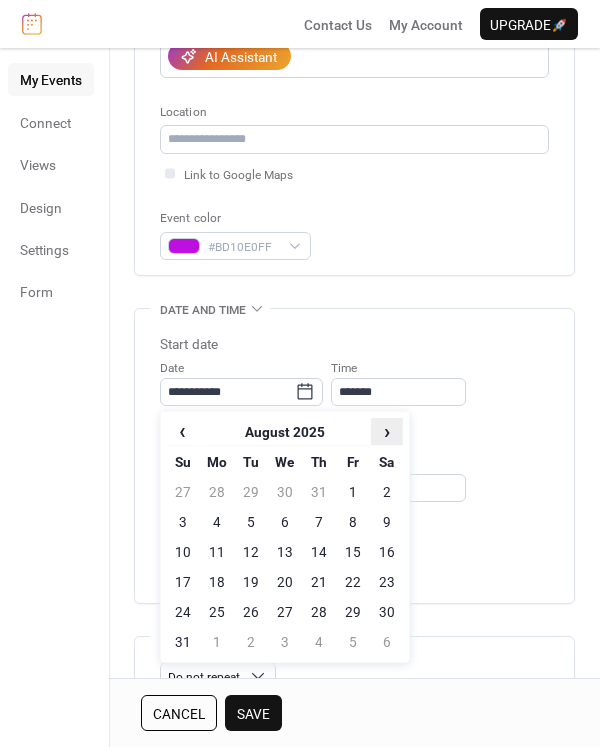 click on "›" at bounding box center [387, 431] 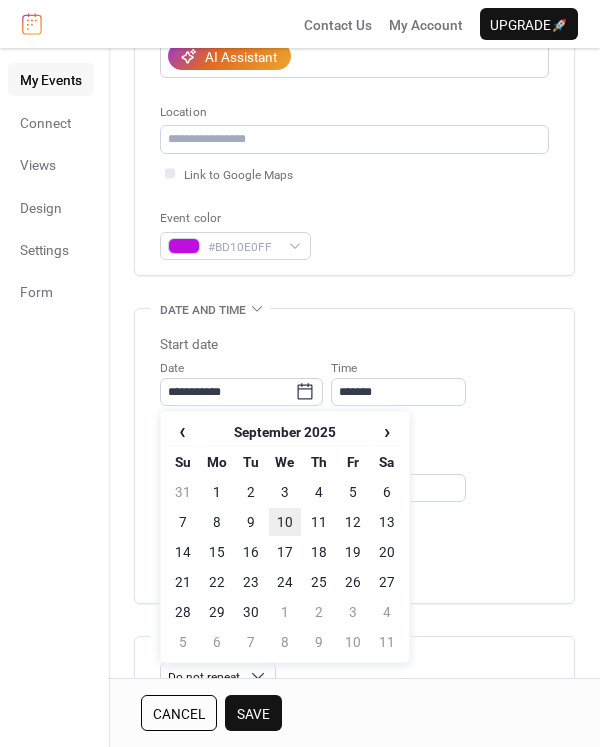 click on "10" at bounding box center (285, 522) 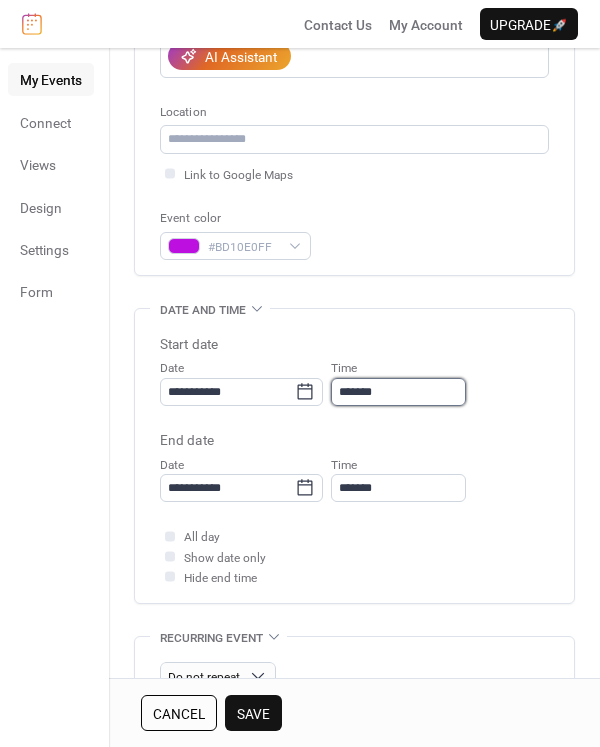 click on "*******" at bounding box center [398, 392] 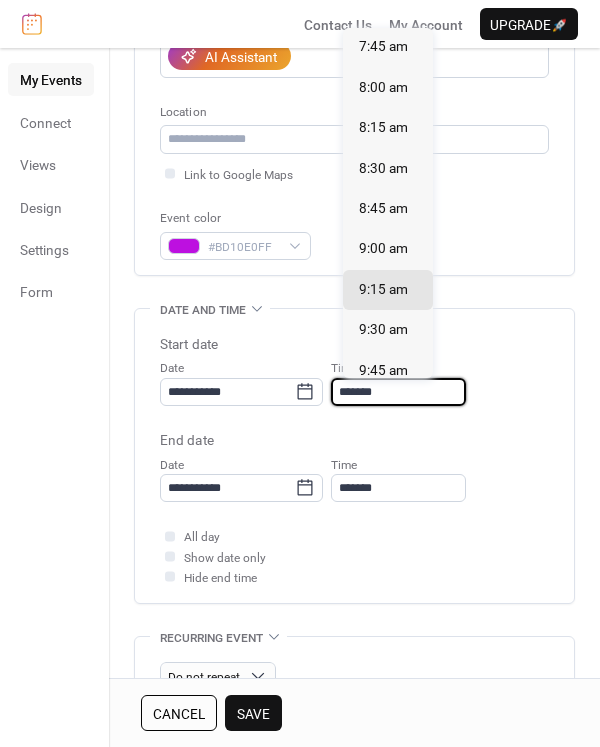 scroll, scrollTop: 1195, scrollLeft: 0, axis: vertical 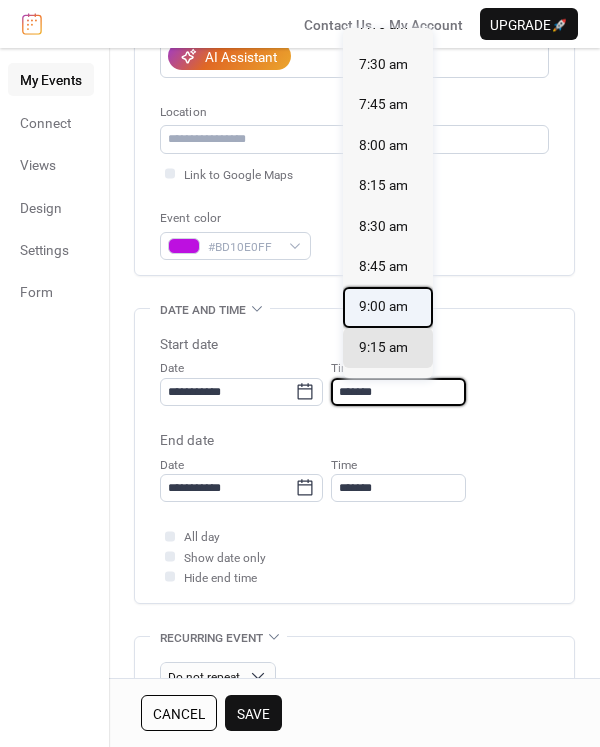 click on "9:00 am" at bounding box center [383, 306] 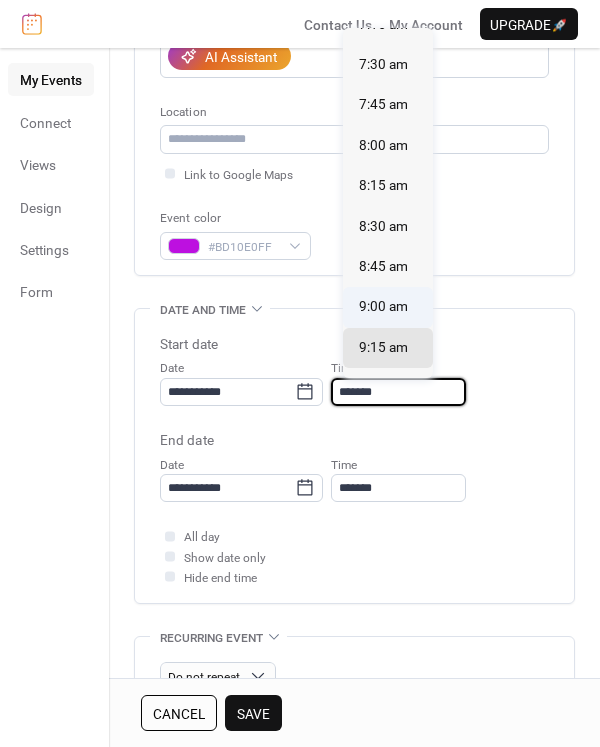 type on "*******" 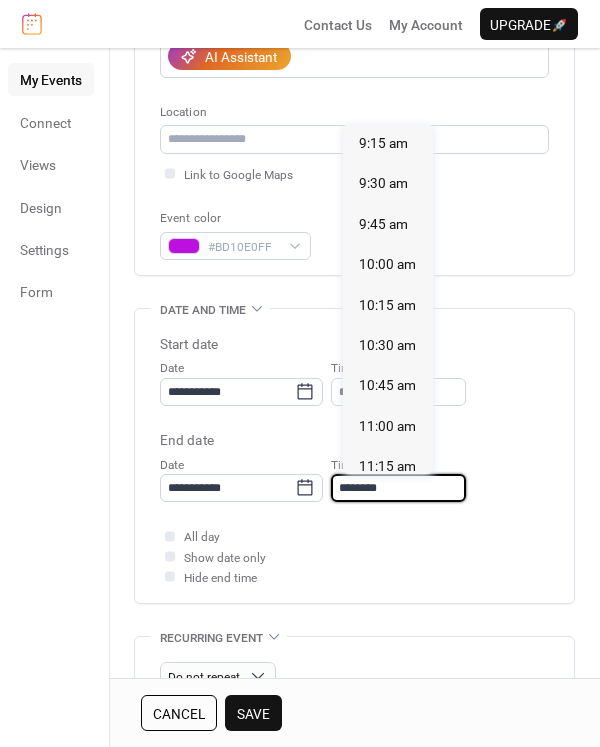 click on "********" at bounding box center (398, 488) 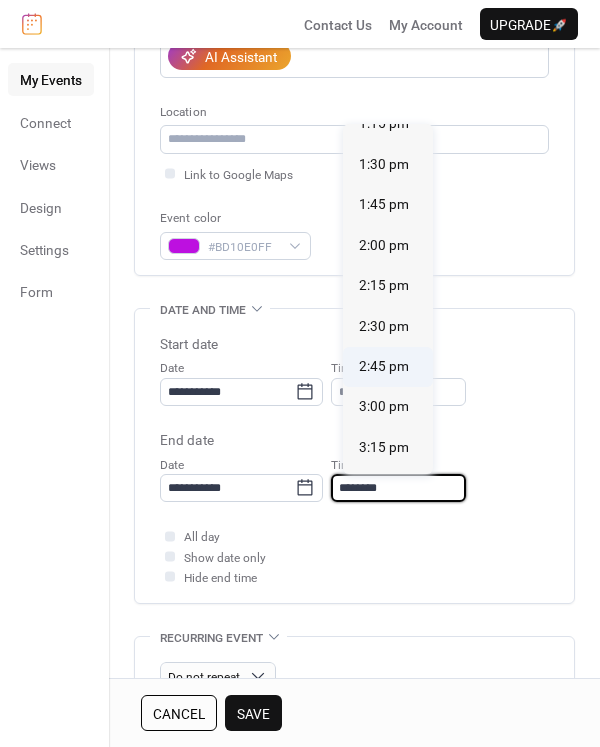scroll, scrollTop: 566, scrollLeft: 0, axis: vertical 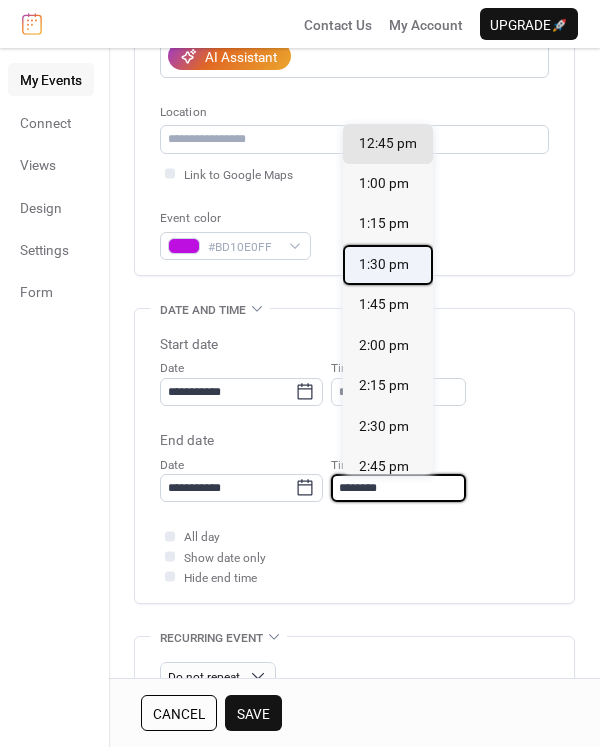 click on "1:30 pm" at bounding box center [384, 264] 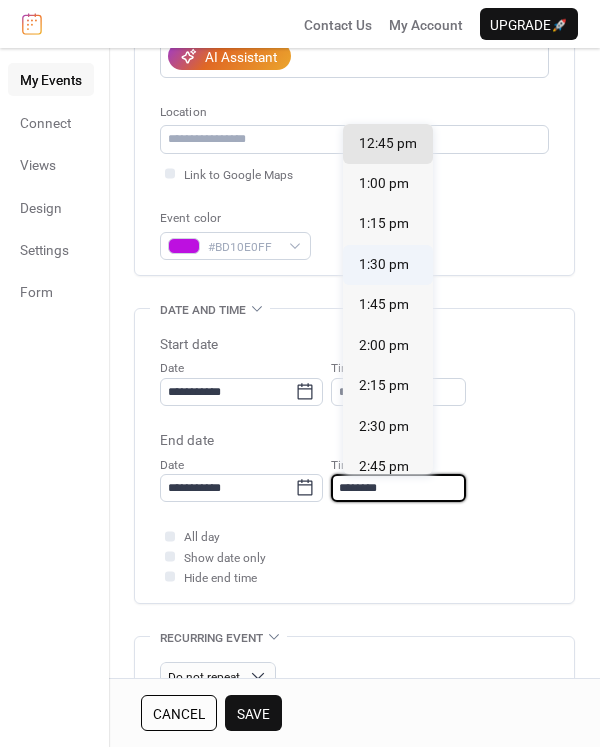 type on "*******" 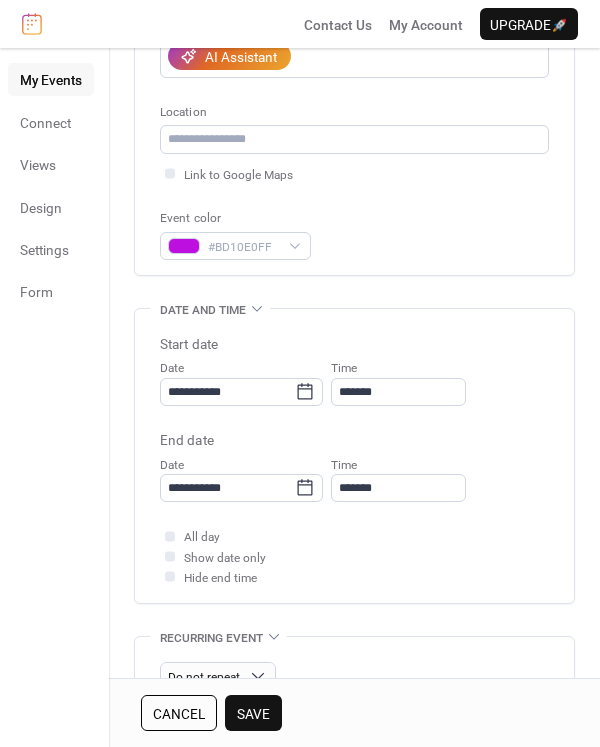 click on "Save" at bounding box center [253, 714] 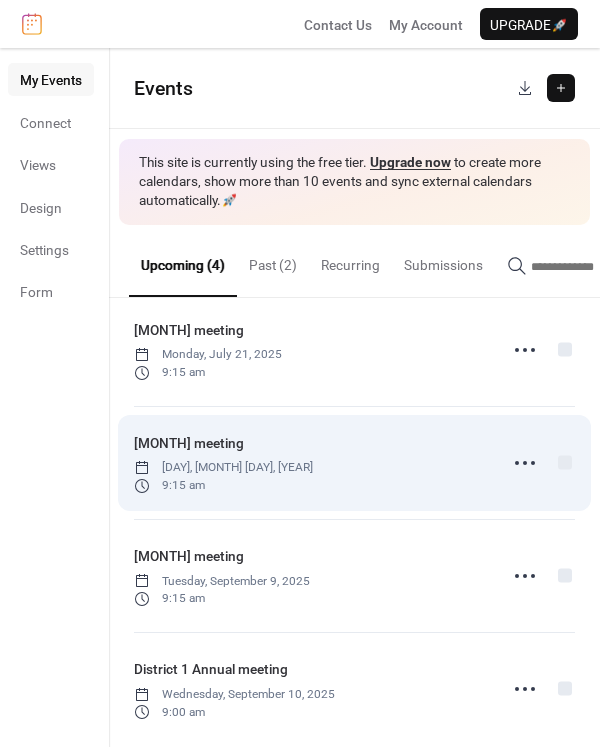 scroll, scrollTop: 48, scrollLeft: 0, axis: vertical 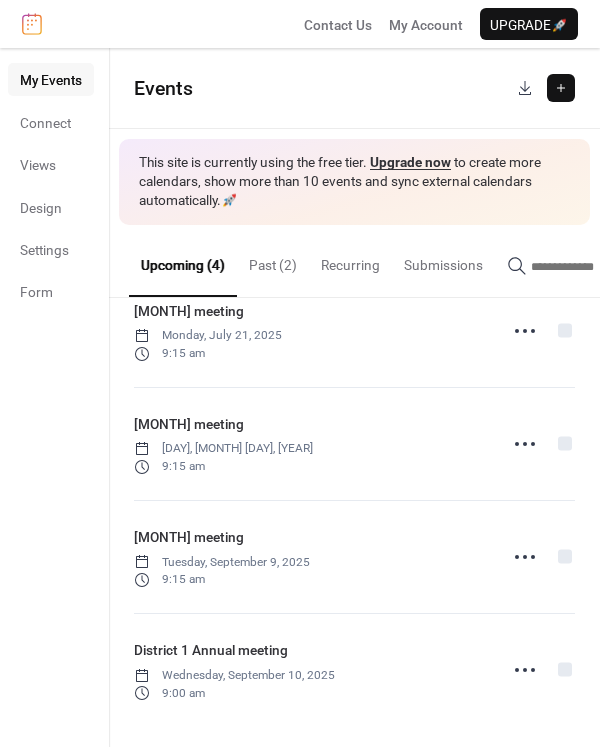 click on "Past (2)" at bounding box center [273, 260] 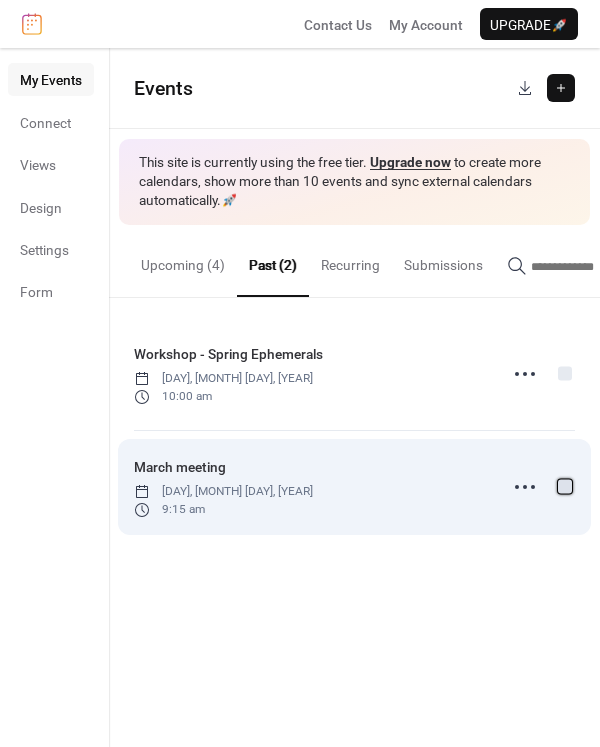 click at bounding box center [565, 486] 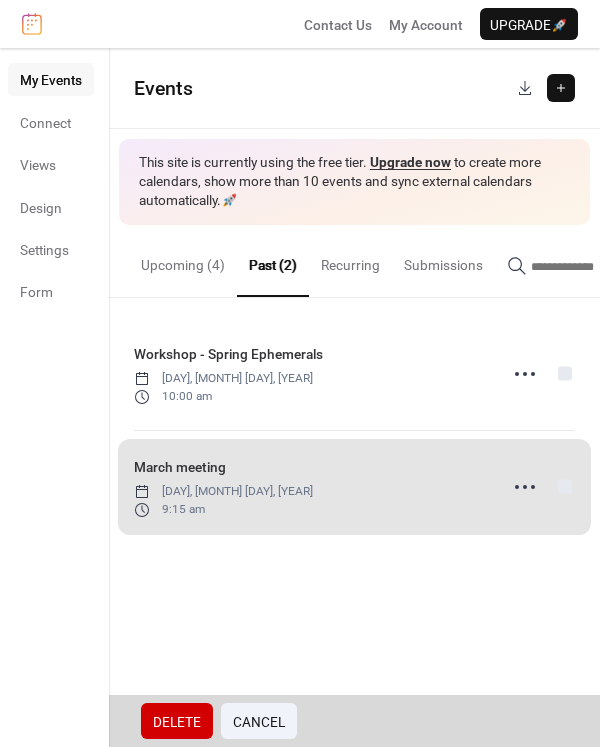click on "Delete" at bounding box center [177, 722] 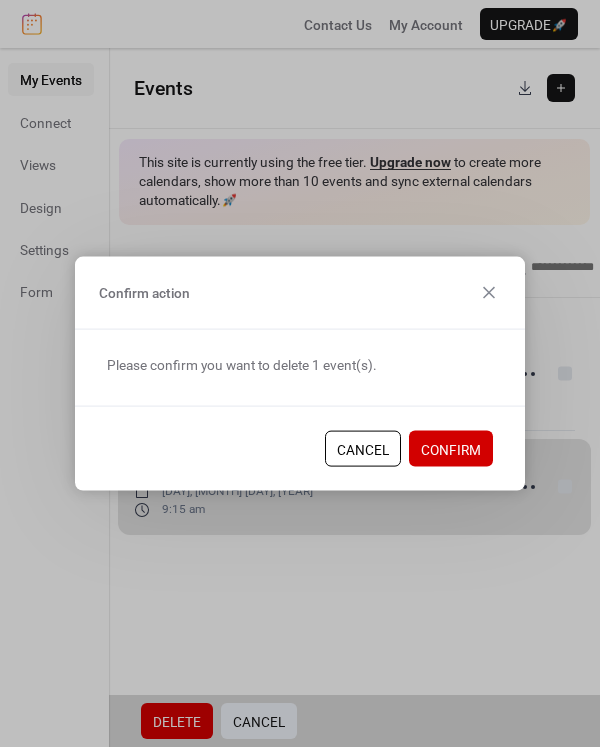click on "Confirm" at bounding box center (451, 450) 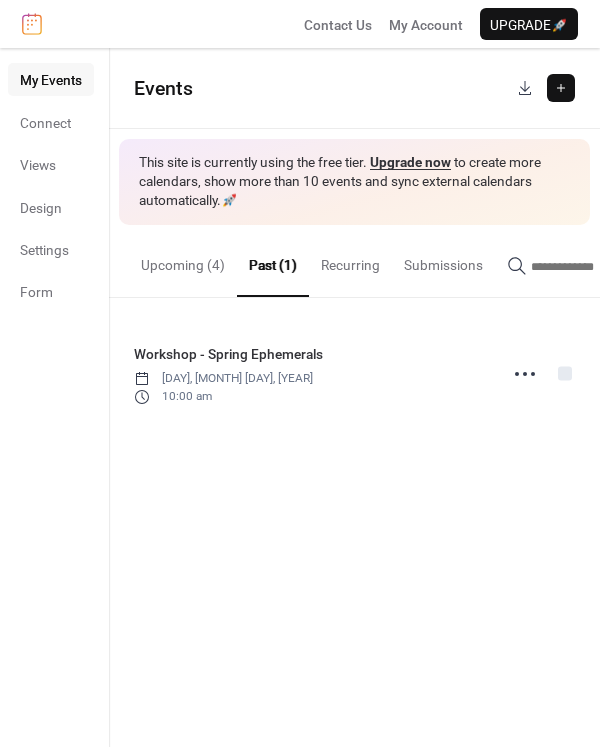 click on "Upcoming (4)" at bounding box center [183, 260] 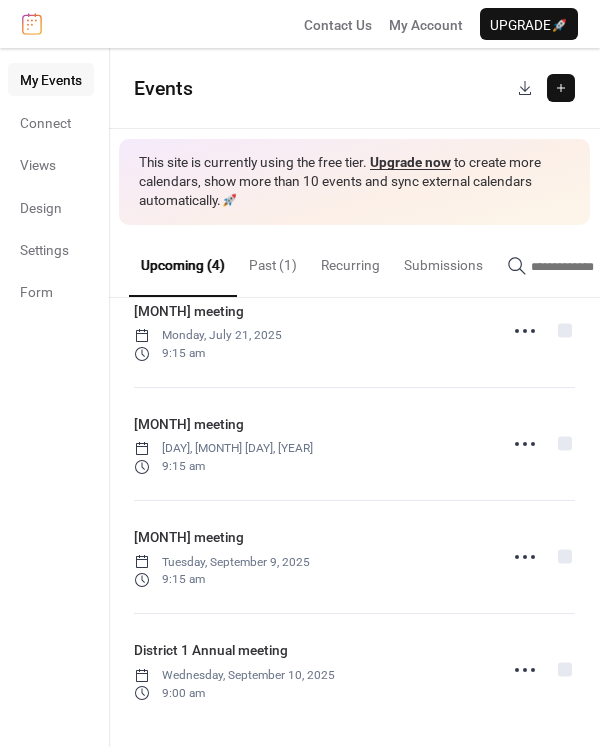 click on "Past (1)" at bounding box center [273, 260] 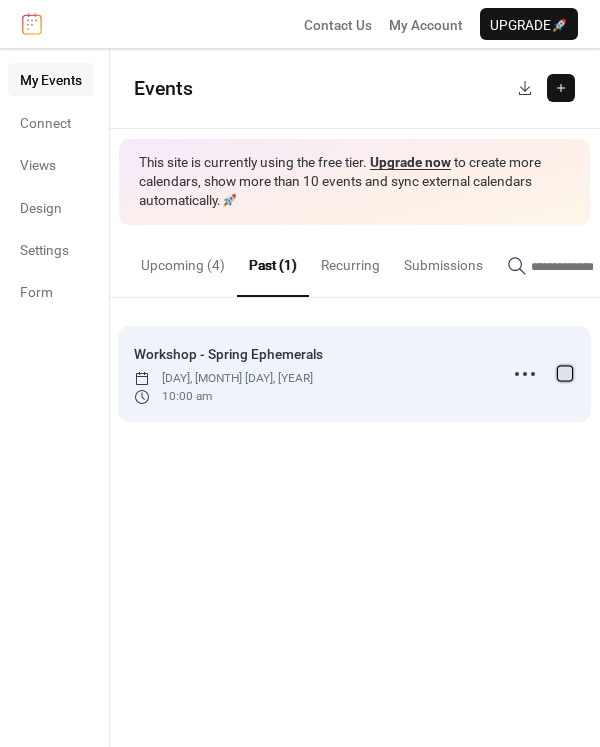 click at bounding box center (565, 373) 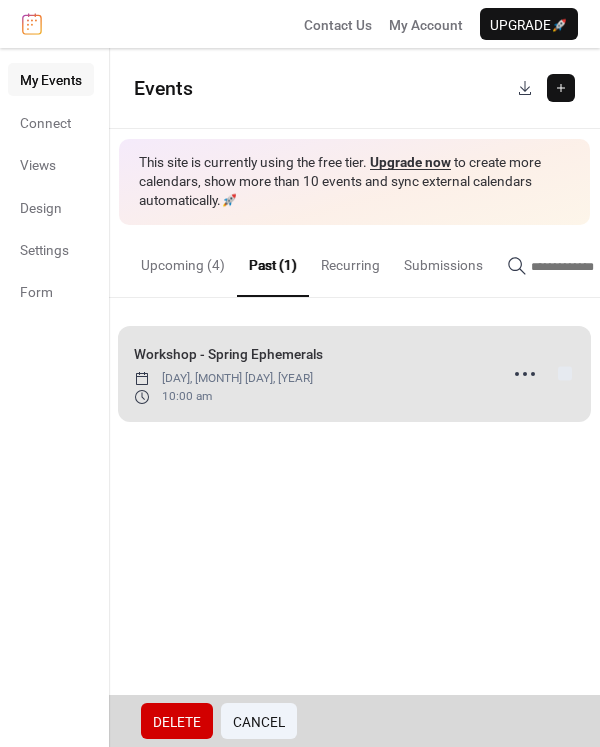 click on "Delete" at bounding box center (177, 722) 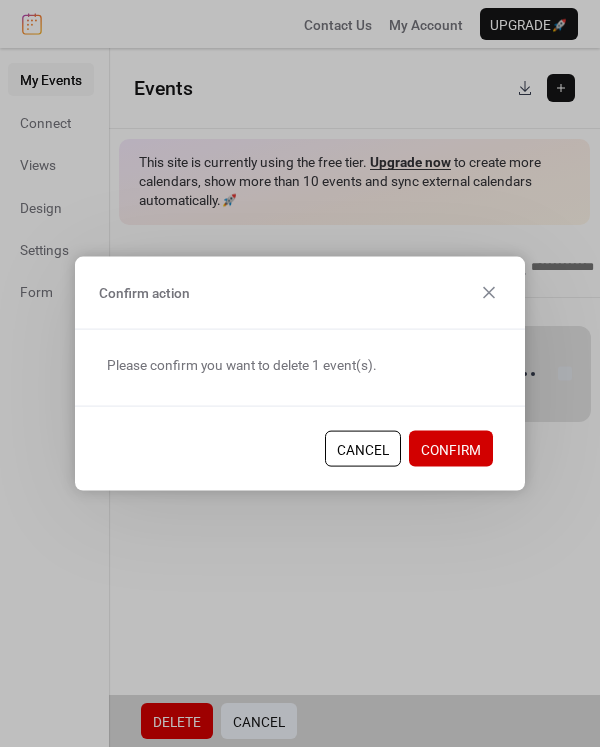 click on "Confirm" at bounding box center [451, 450] 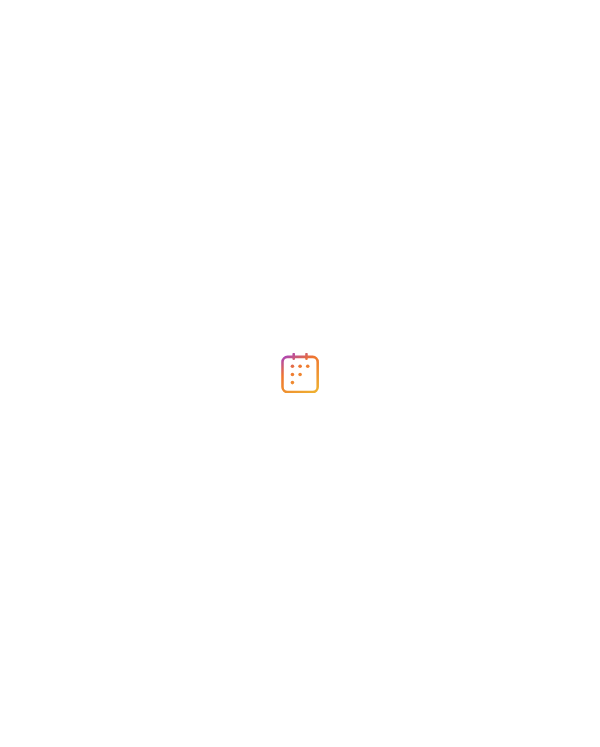 scroll, scrollTop: 0, scrollLeft: 0, axis: both 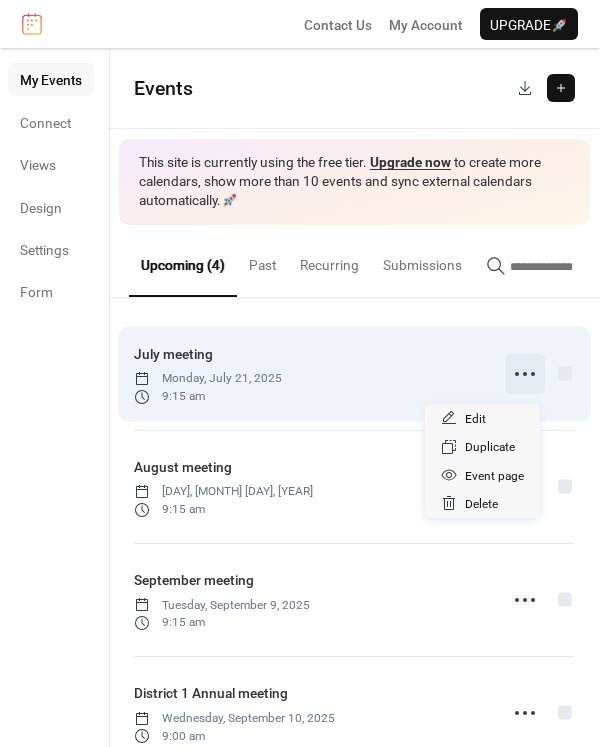 click 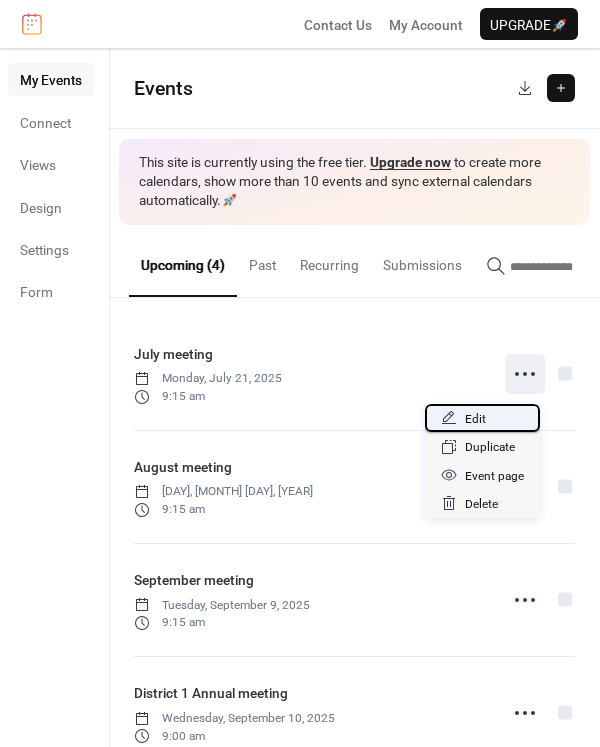 click on "Edit" at bounding box center [475, 419] 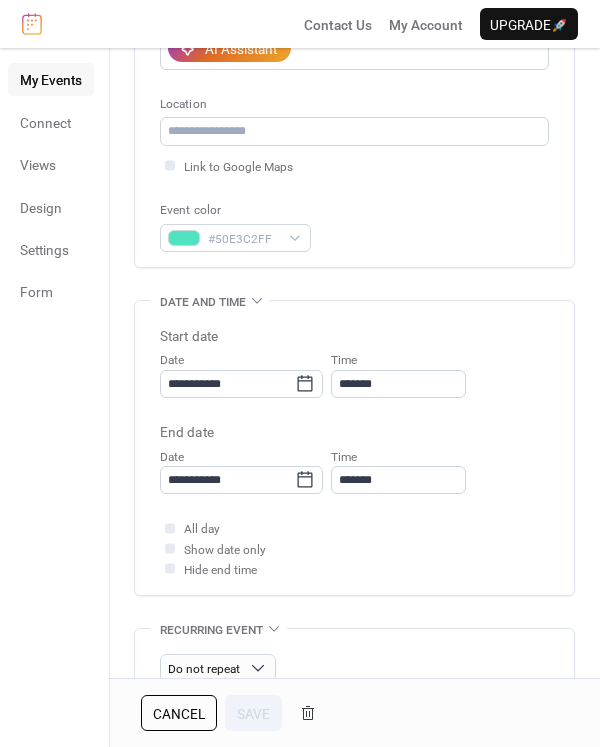 scroll, scrollTop: 400, scrollLeft: 0, axis: vertical 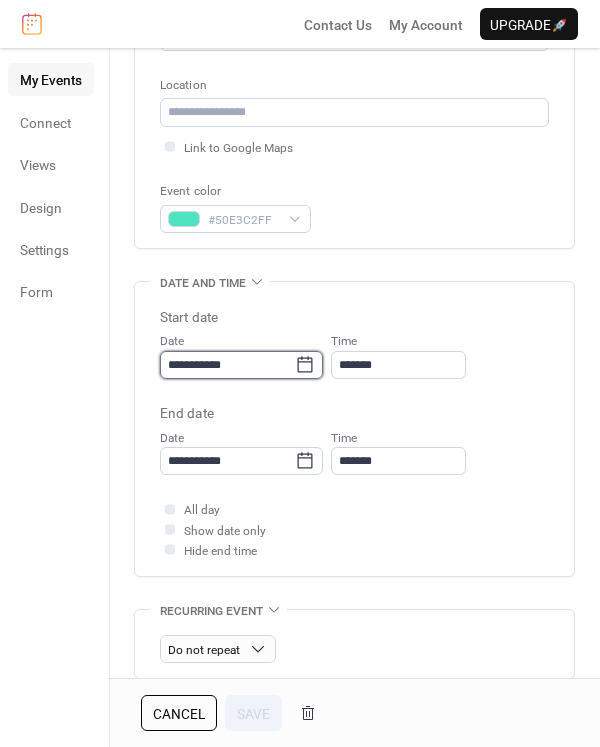click on "**********" at bounding box center (227, 365) 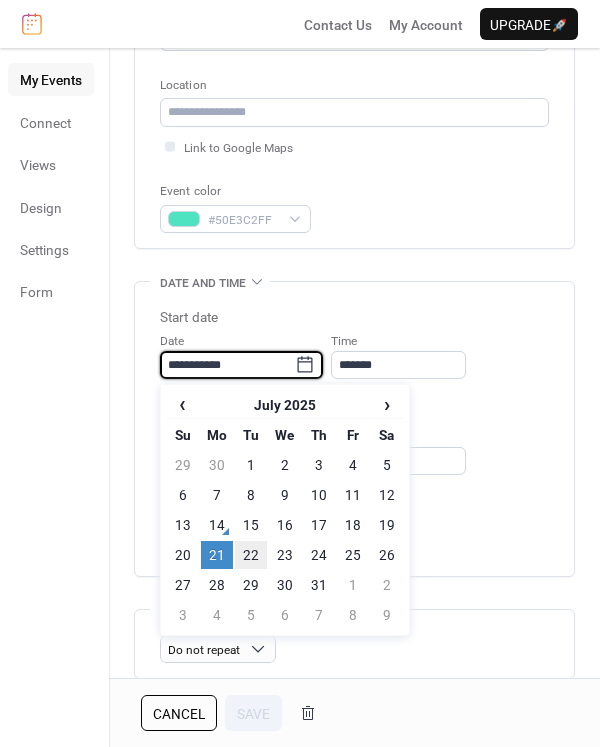 click on "22" at bounding box center (251, 555) 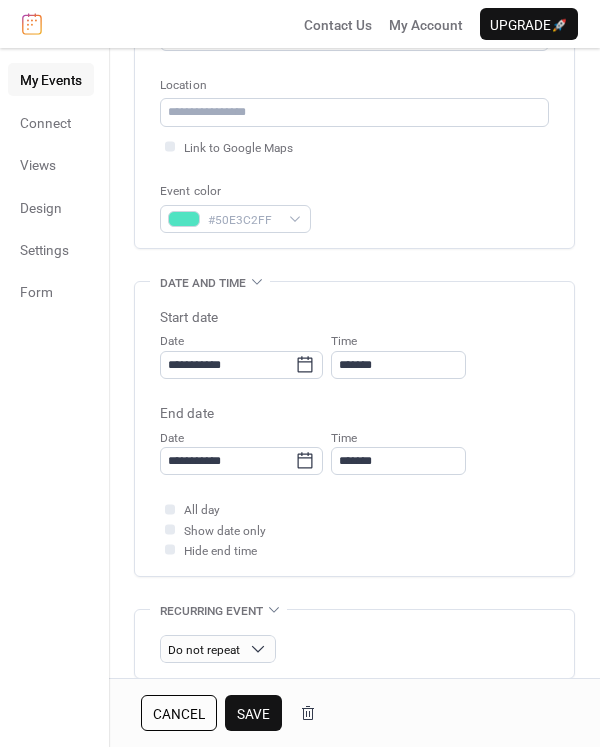 click on "Save" at bounding box center (253, 714) 